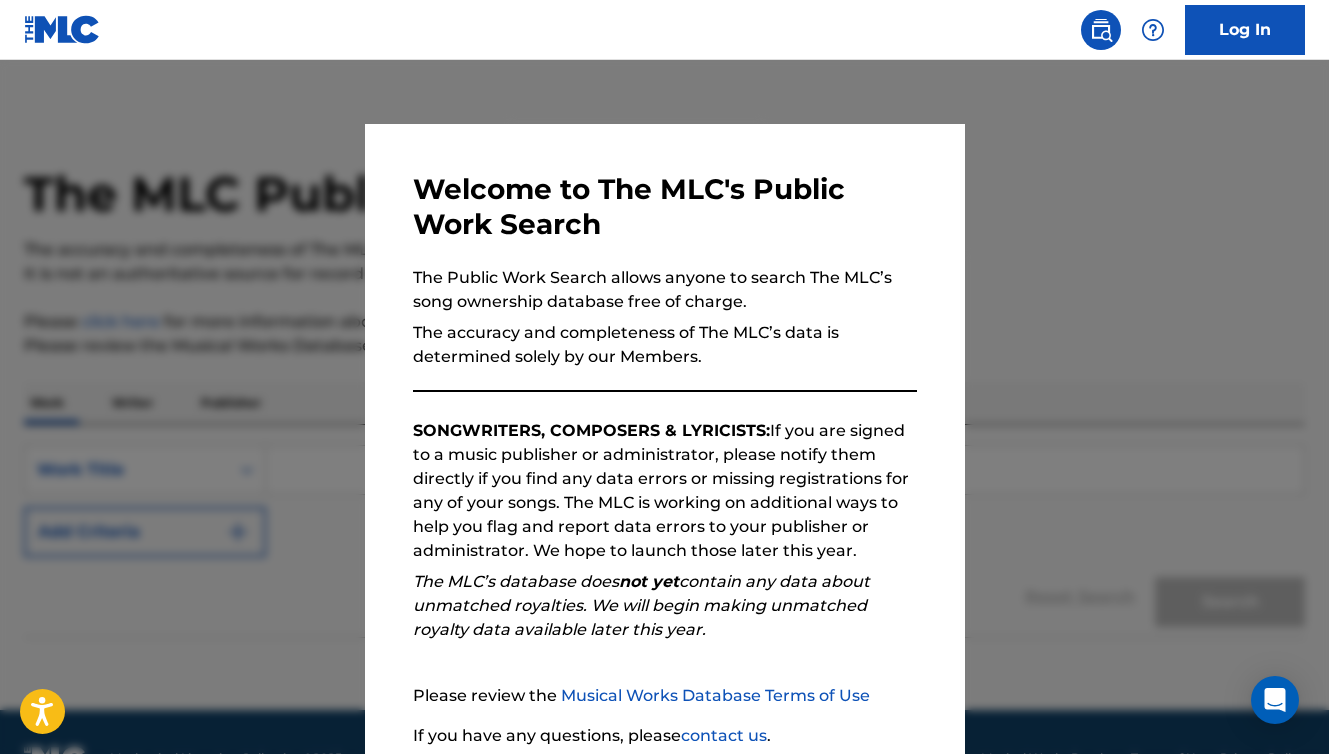 scroll, scrollTop: 0, scrollLeft: 0, axis: both 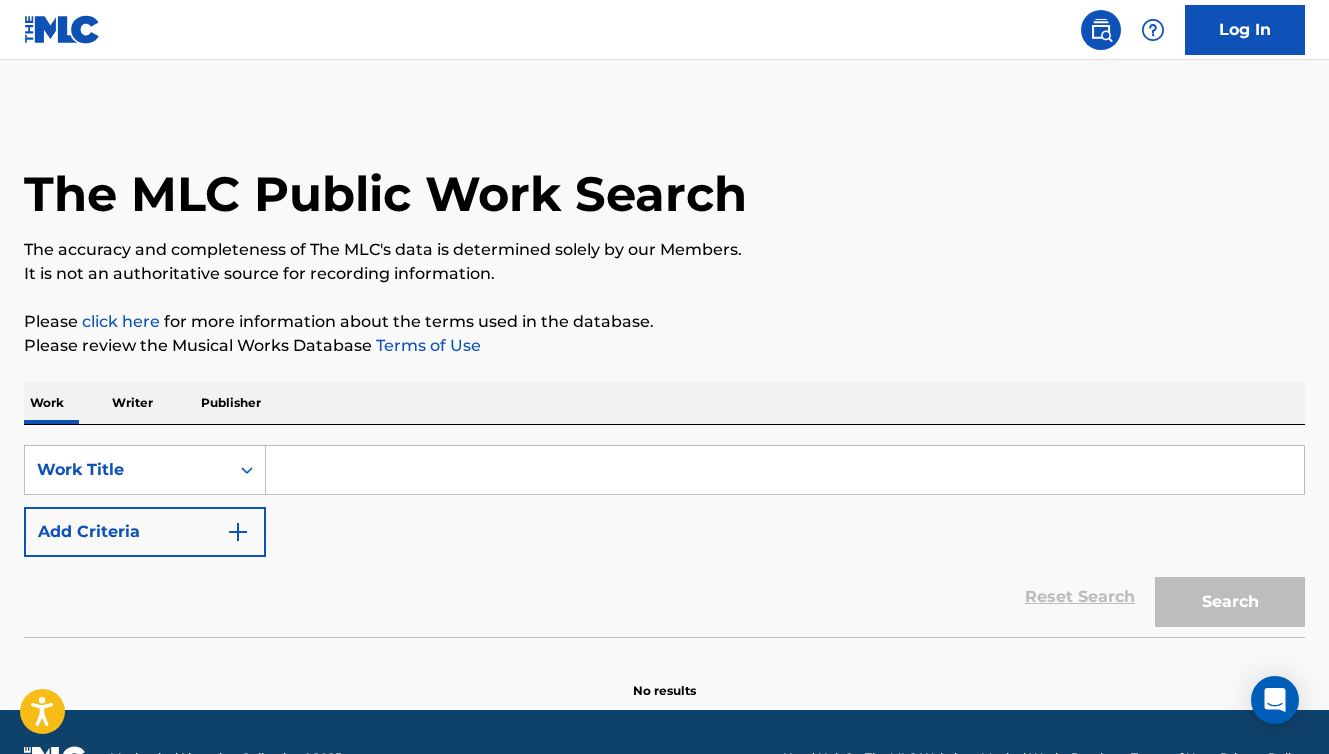 click at bounding box center [785, 470] 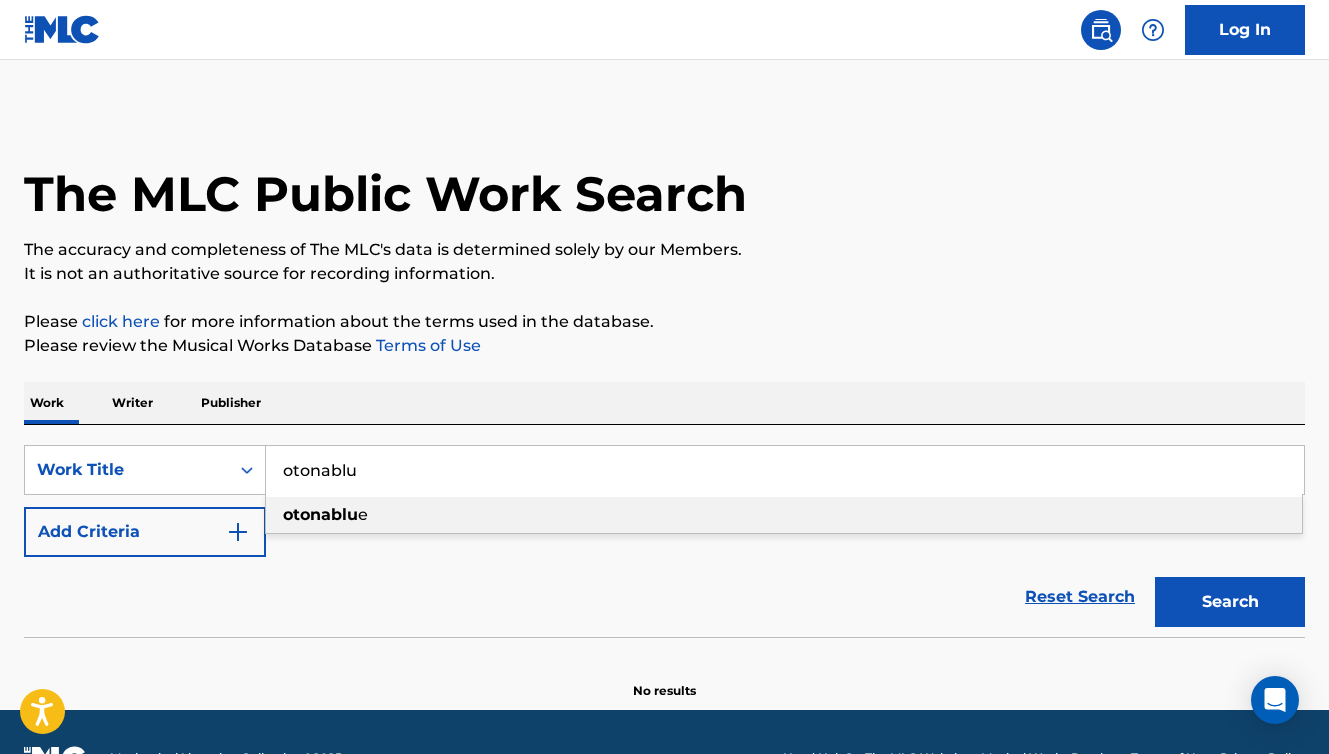 type on "otonablu" 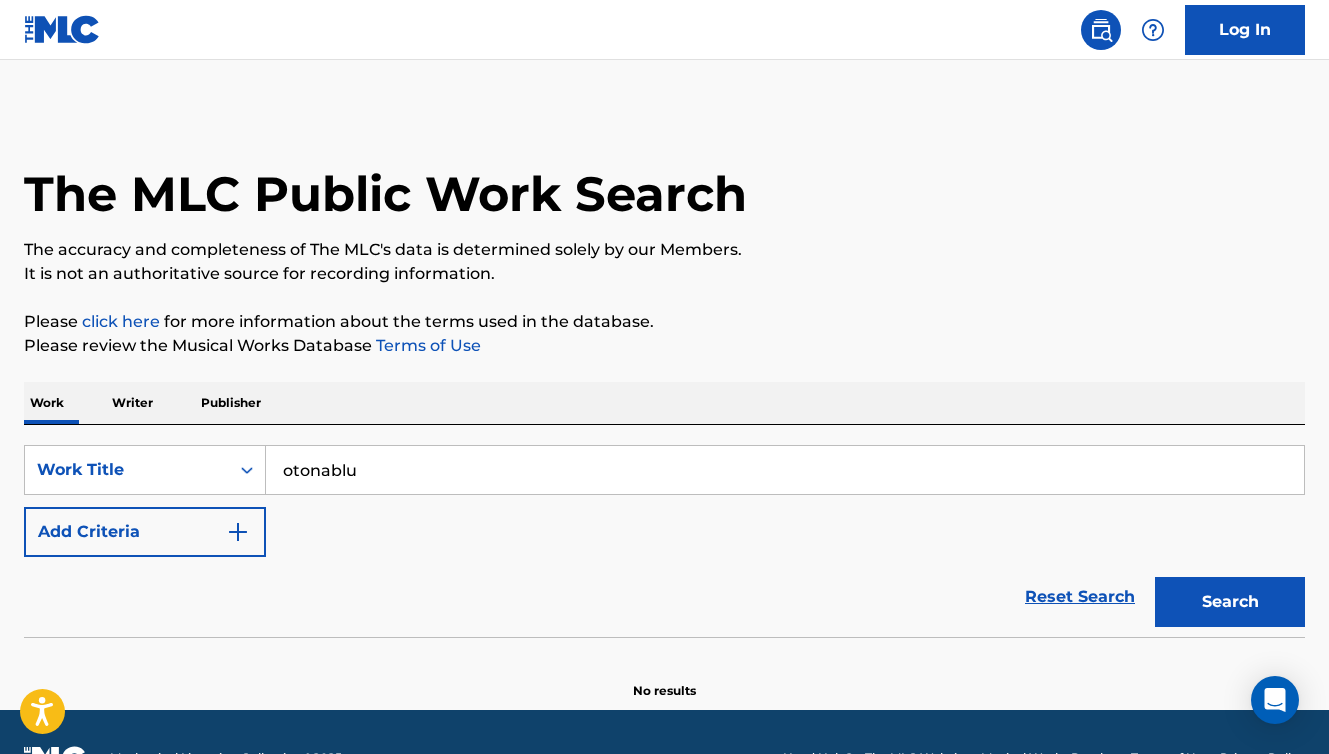 click on "Search" at bounding box center (1230, 602) 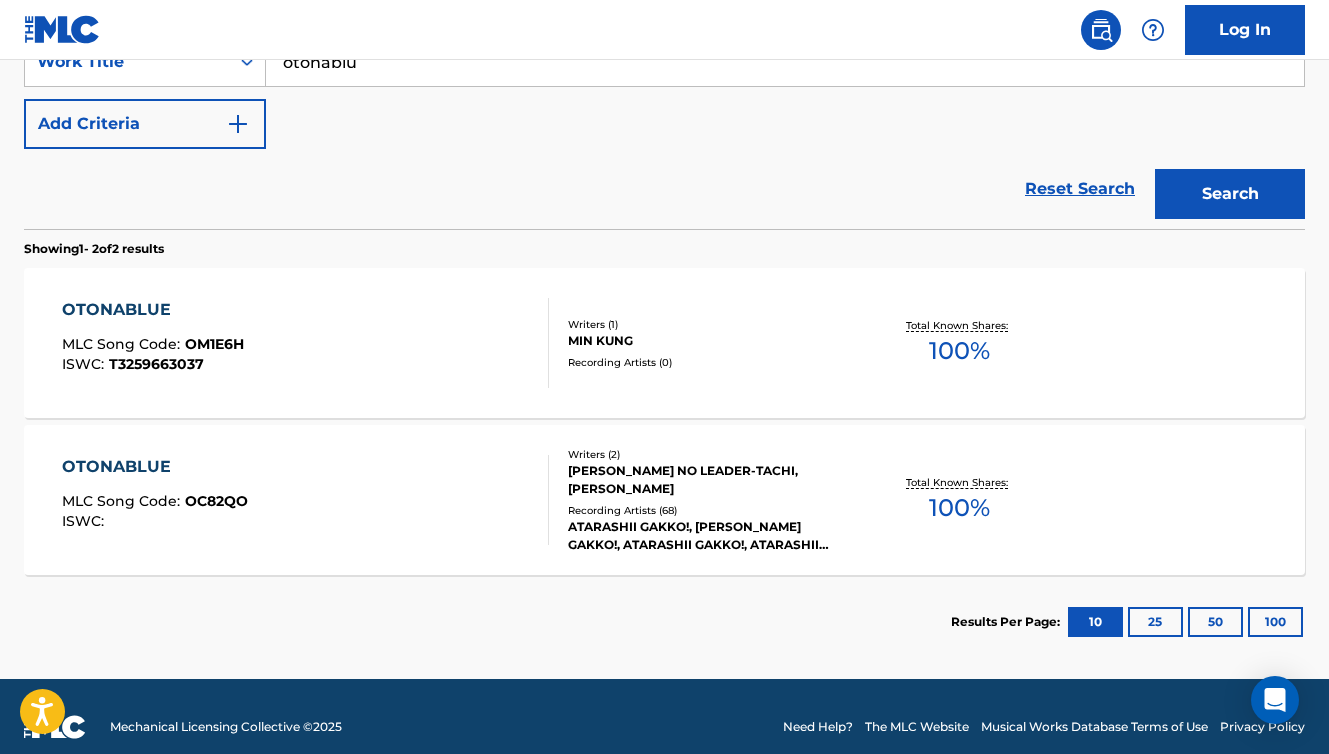 scroll, scrollTop: 410, scrollLeft: 0, axis: vertical 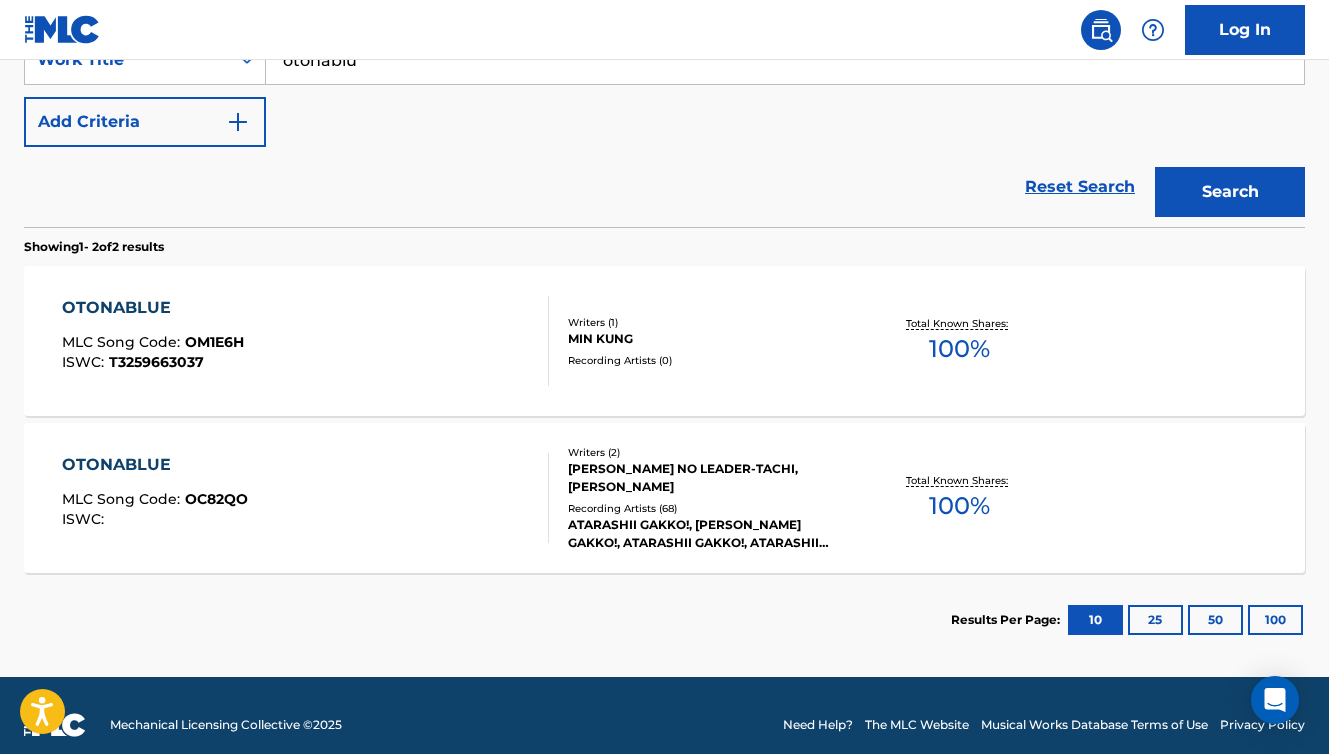 click on "OTONABLUE MLC Song Code : OM1E6H ISWC : T3259663037" at bounding box center [305, 341] 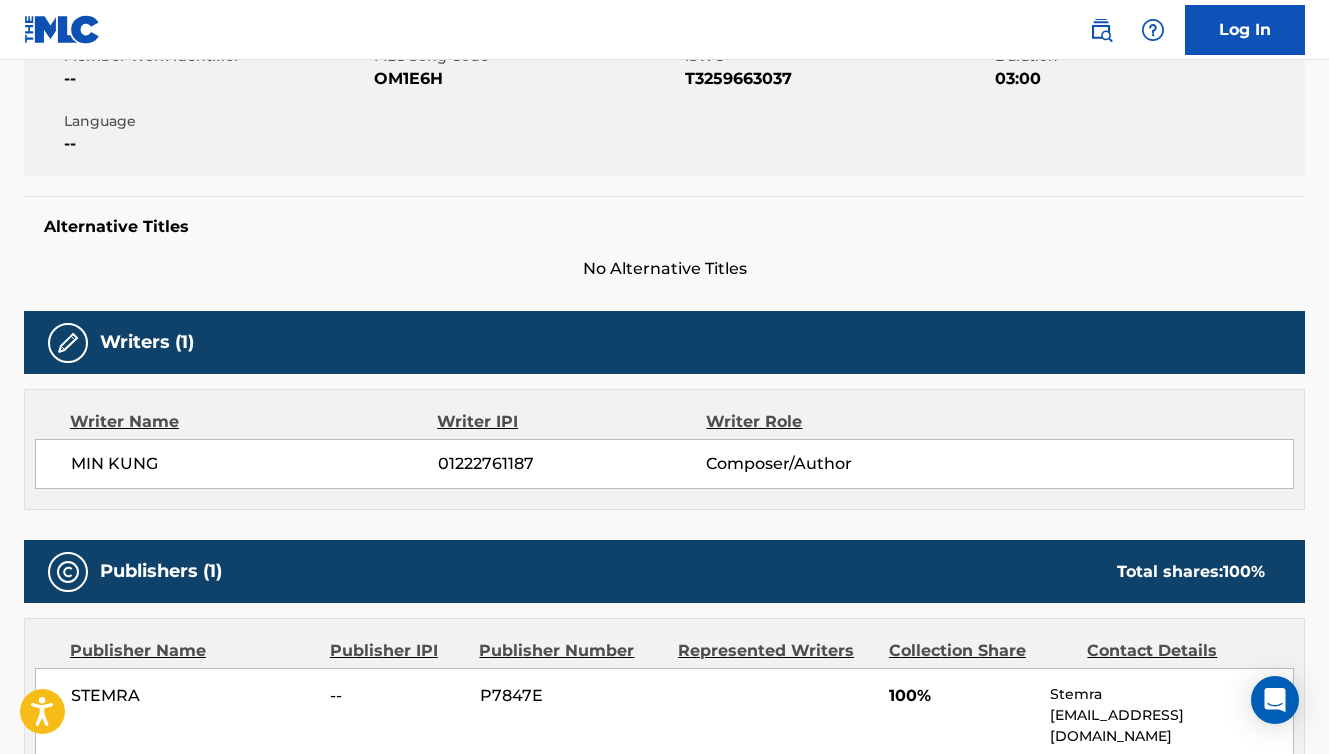 scroll, scrollTop: 306, scrollLeft: 0, axis: vertical 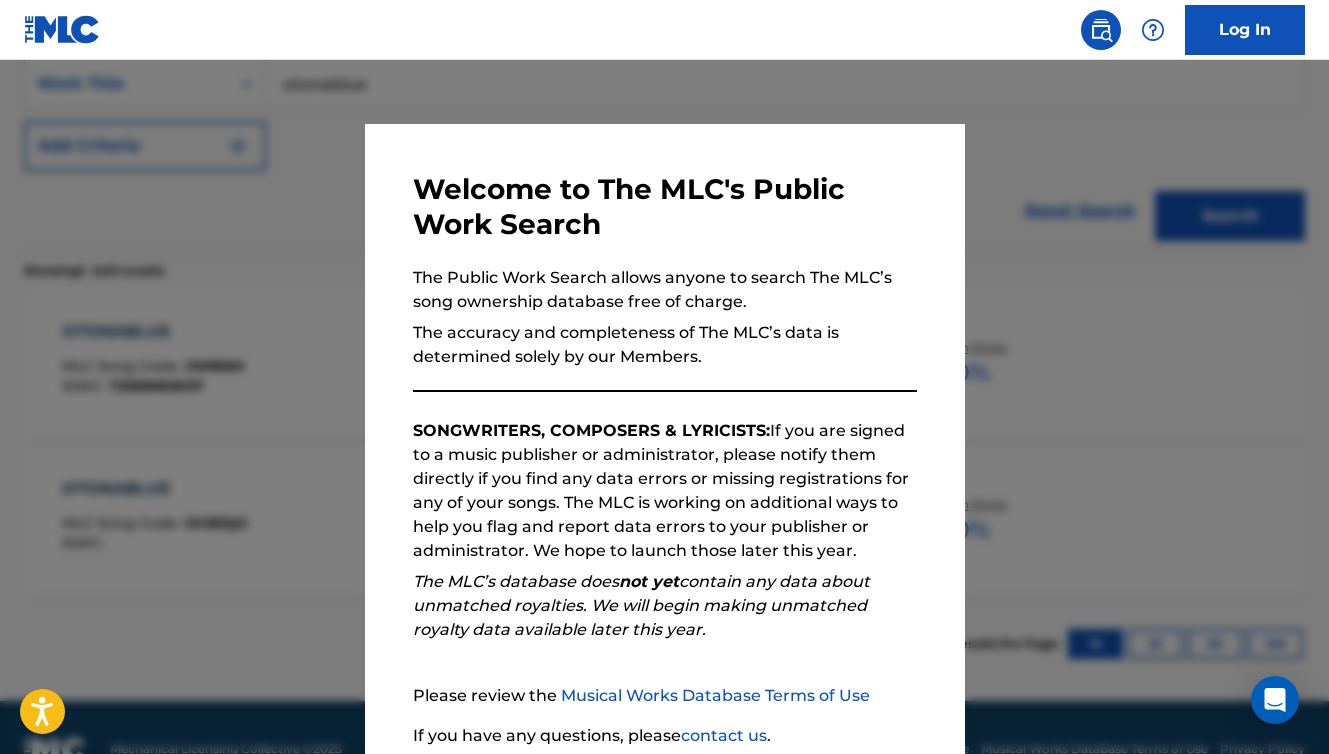 click at bounding box center [664, 437] 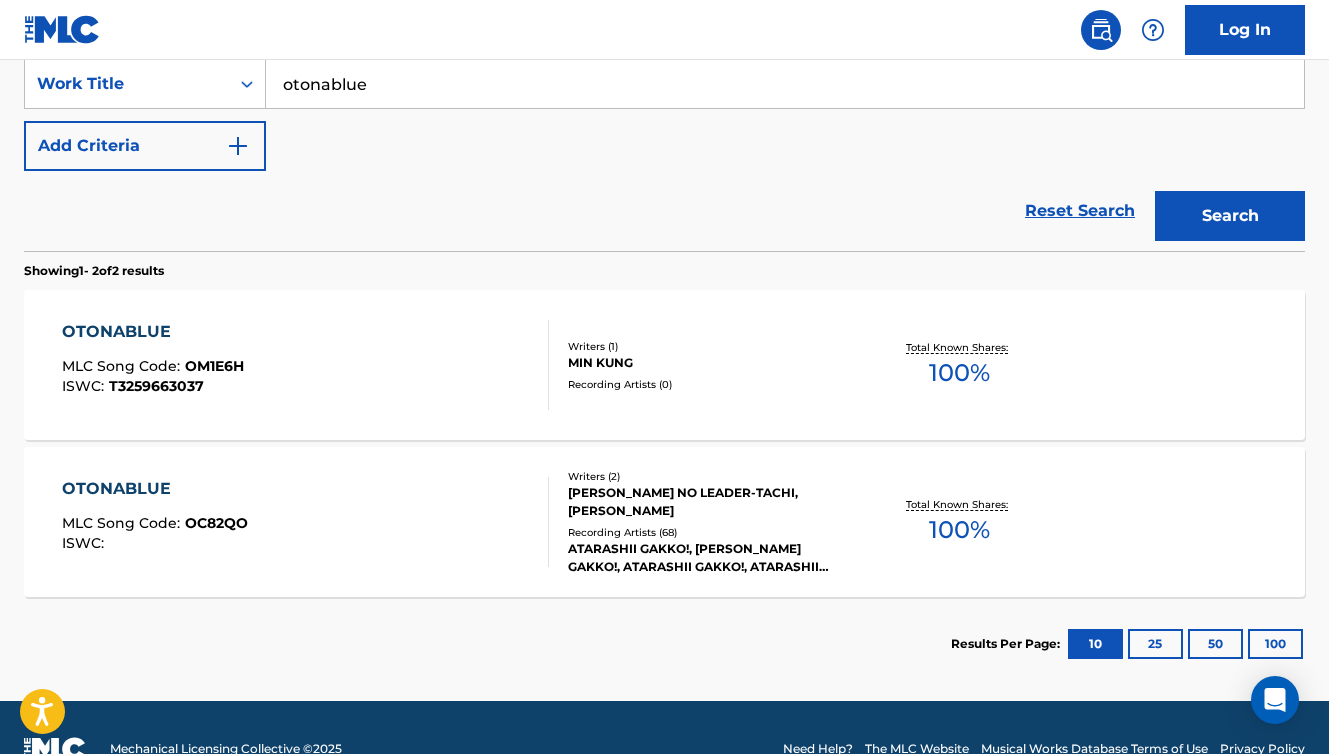 click on "OTONABLUE" at bounding box center (155, 489) 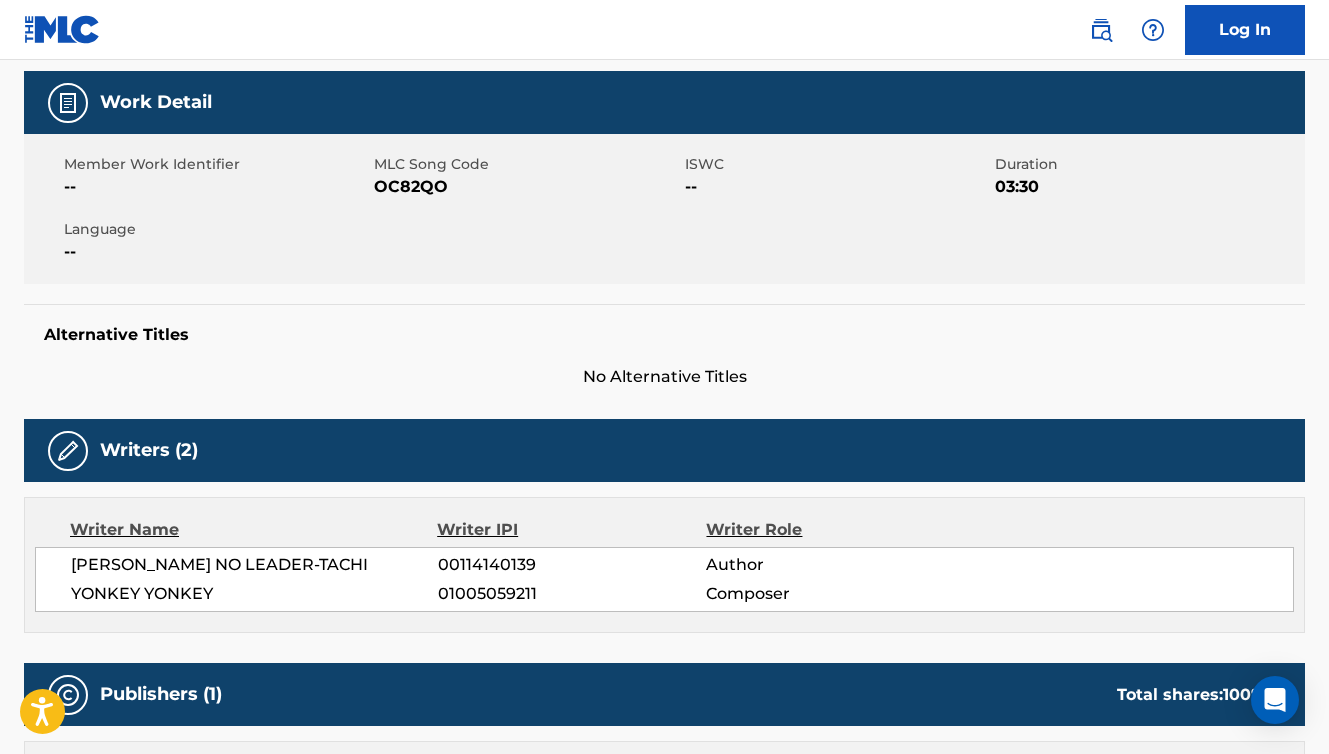 scroll, scrollTop: 551, scrollLeft: 0, axis: vertical 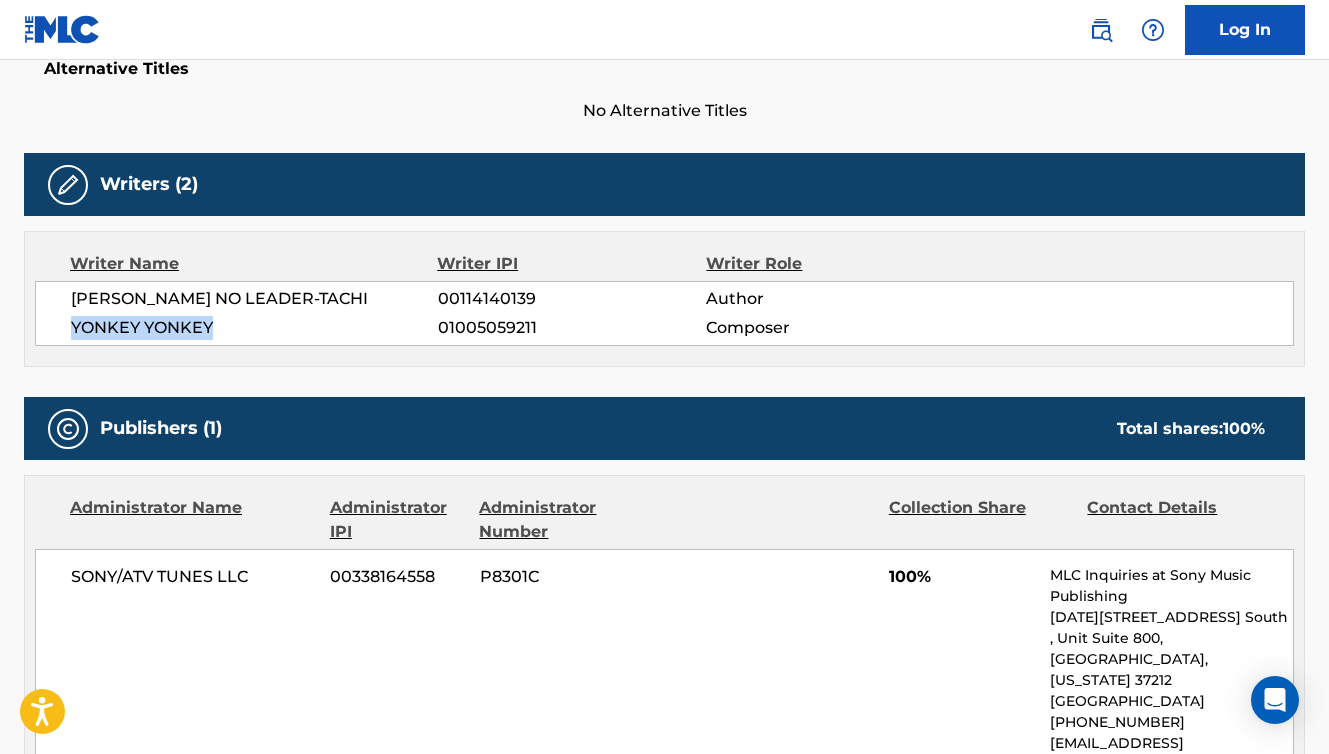 drag, startPoint x: 217, startPoint y: 335, endPoint x: 40, endPoint y: 336, distance: 177.00282 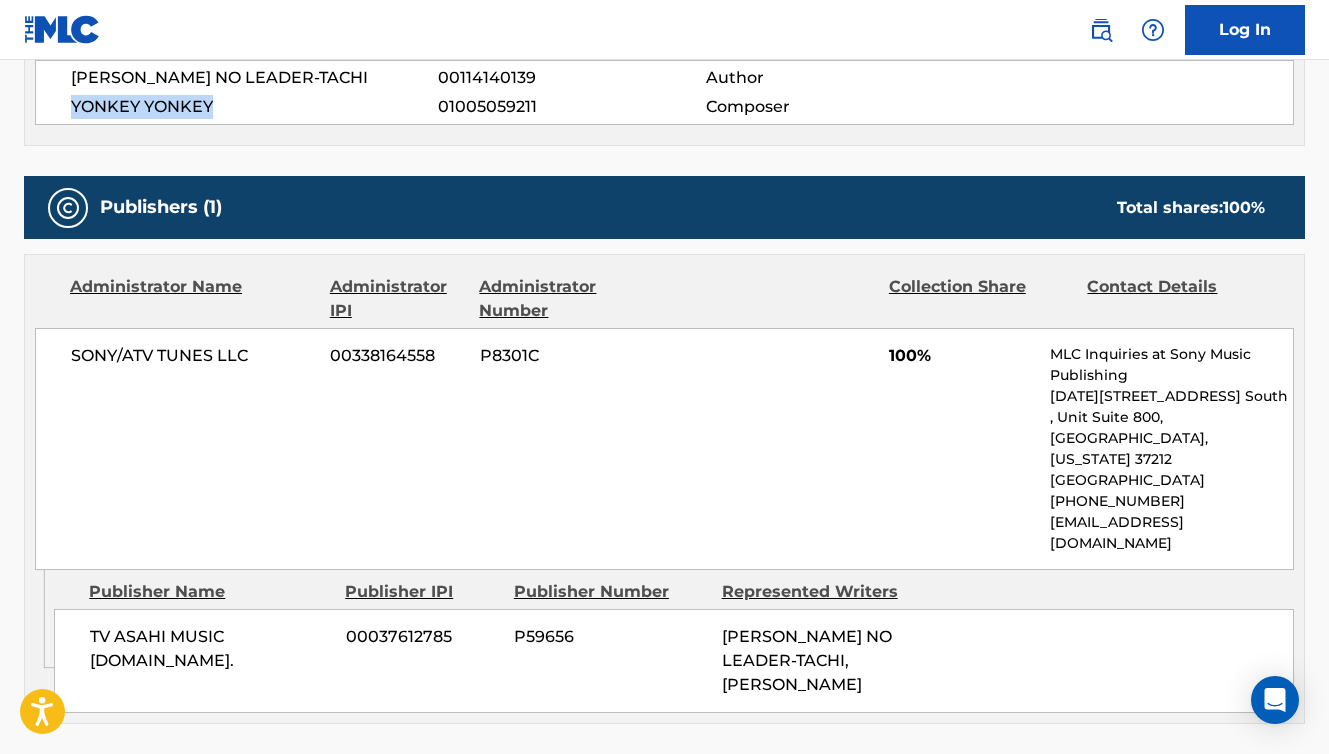 scroll, scrollTop: 778, scrollLeft: 0, axis: vertical 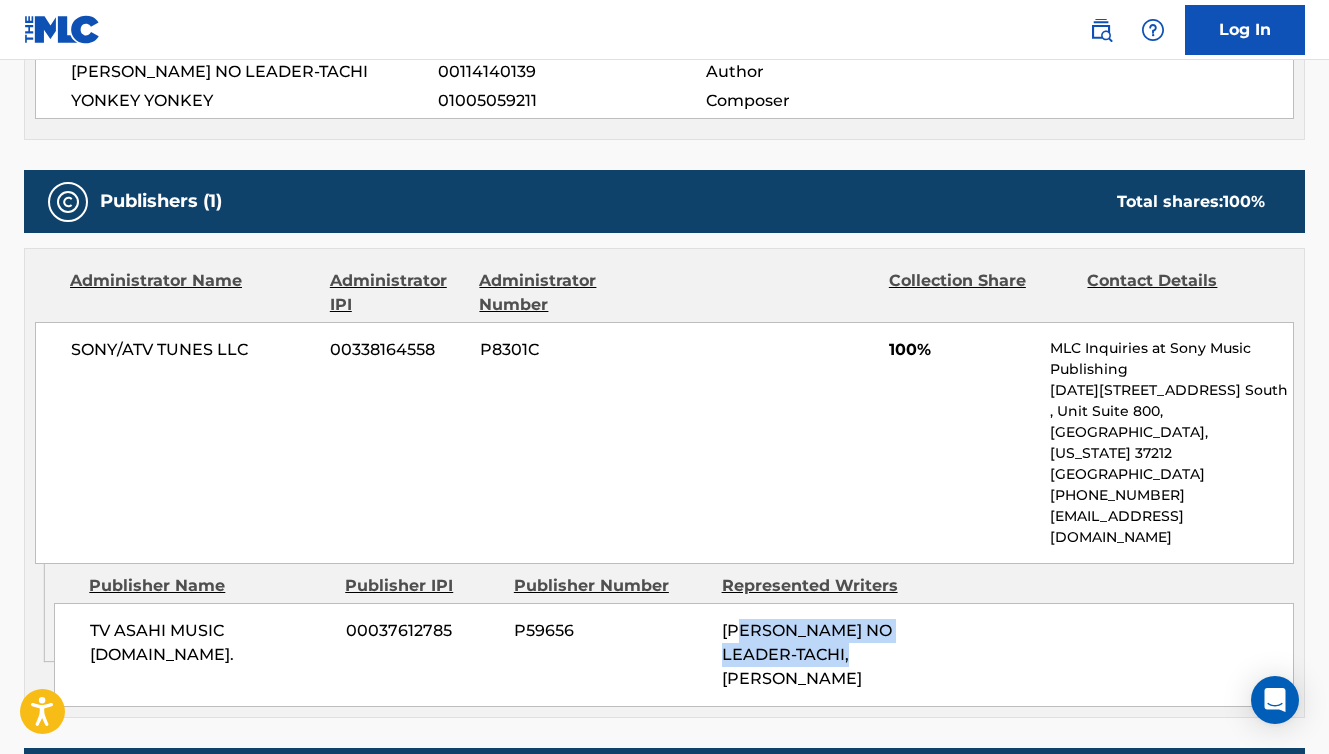 drag, startPoint x: 841, startPoint y: 618, endPoint x: 750, endPoint y: 606, distance: 91.787796 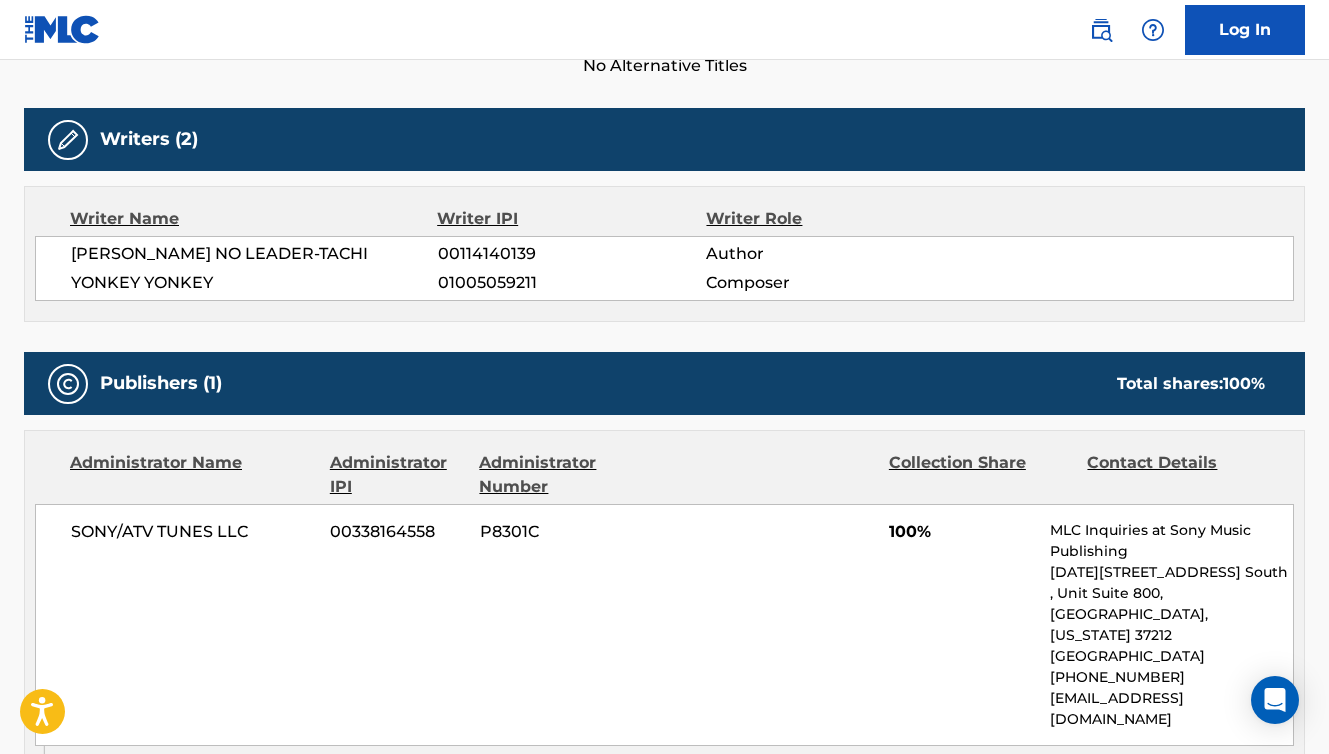 scroll, scrollTop: 542, scrollLeft: 0, axis: vertical 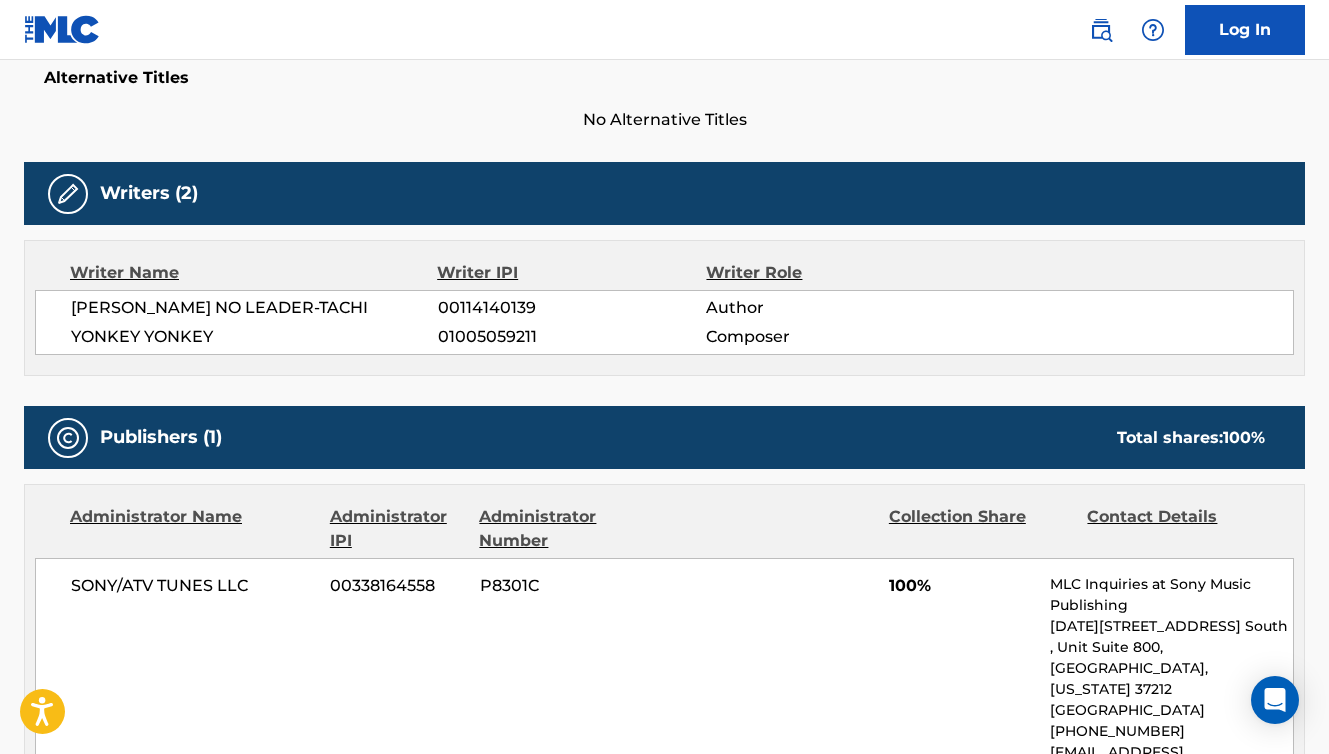drag, startPoint x: 532, startPoint y: 313, endPoint x: 430, endPoint y: 313, distance: 102 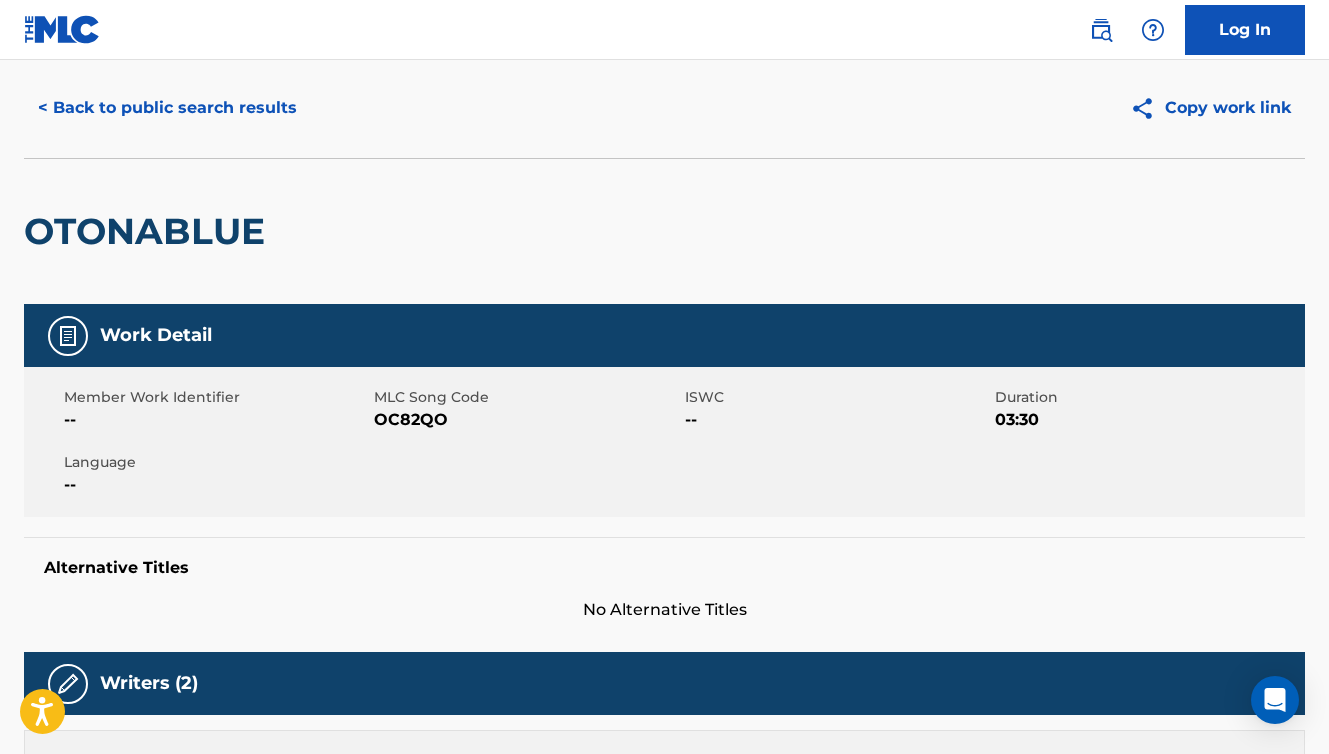 scroll, scrollTop: 0, scrollLeft: 0, axis: both 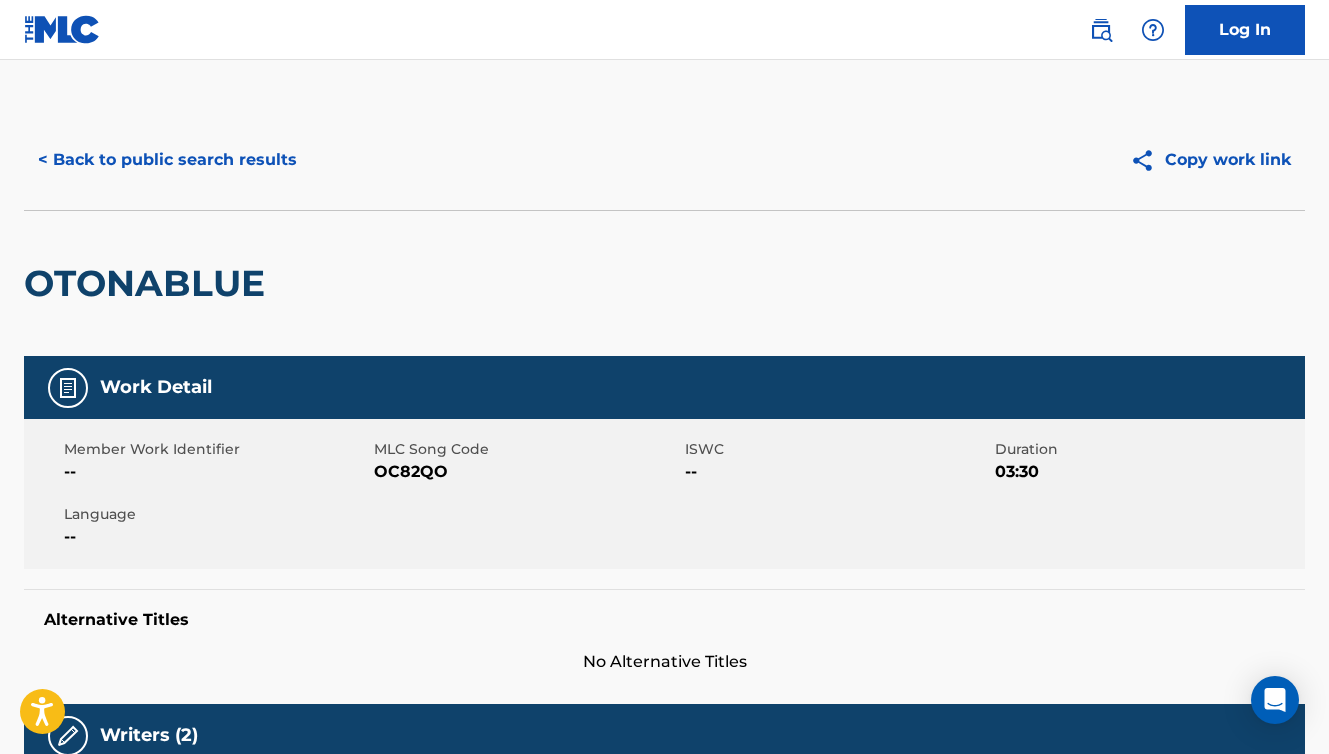 click on "< Back to public search results" at bounding box center (167, 160) 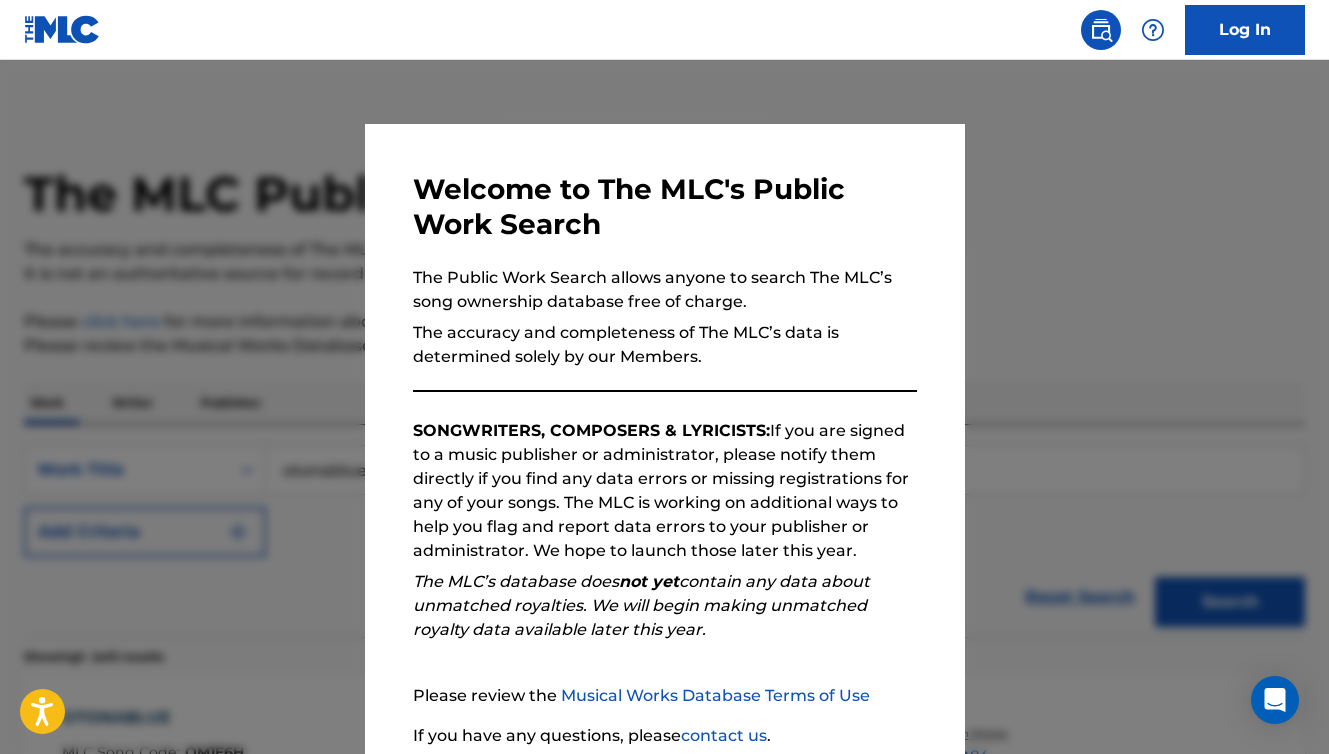 scroll, scrollTop: 386, scrollLeft: 0, axis: vertical 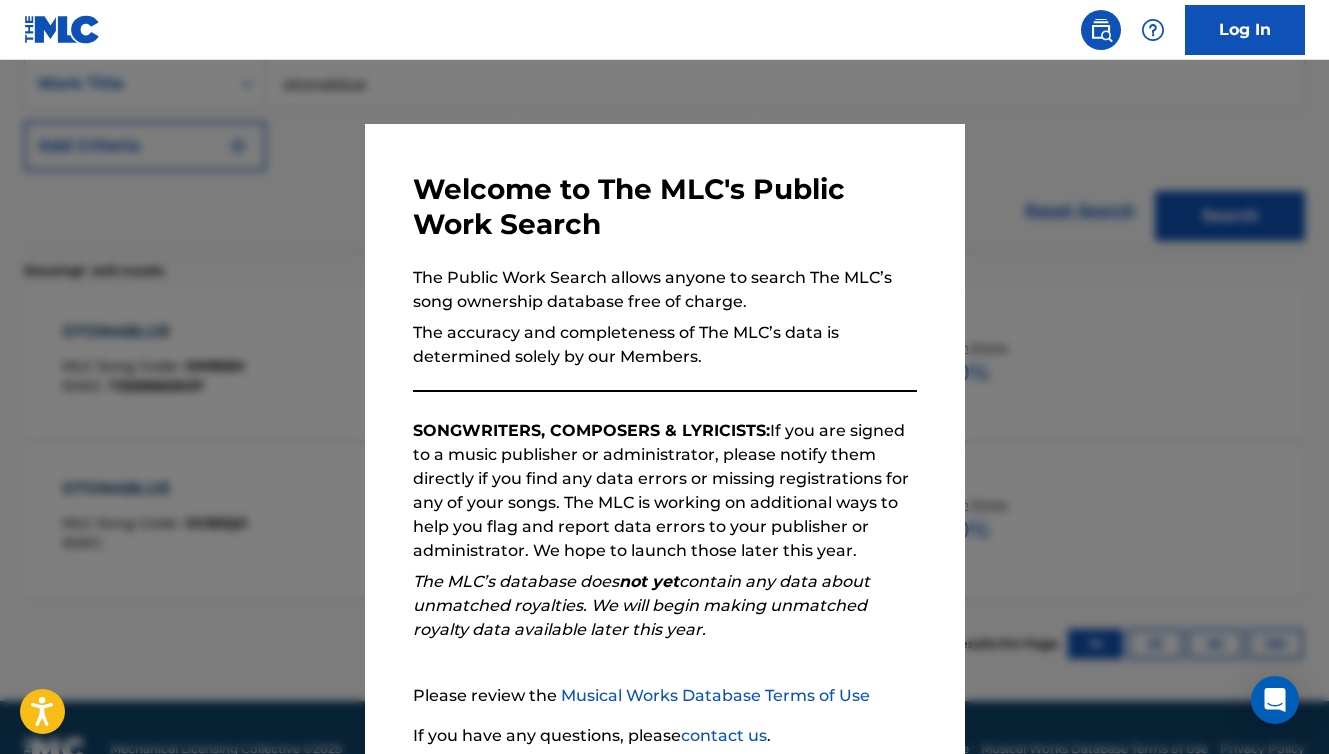 click at bounding box center (664, 437) 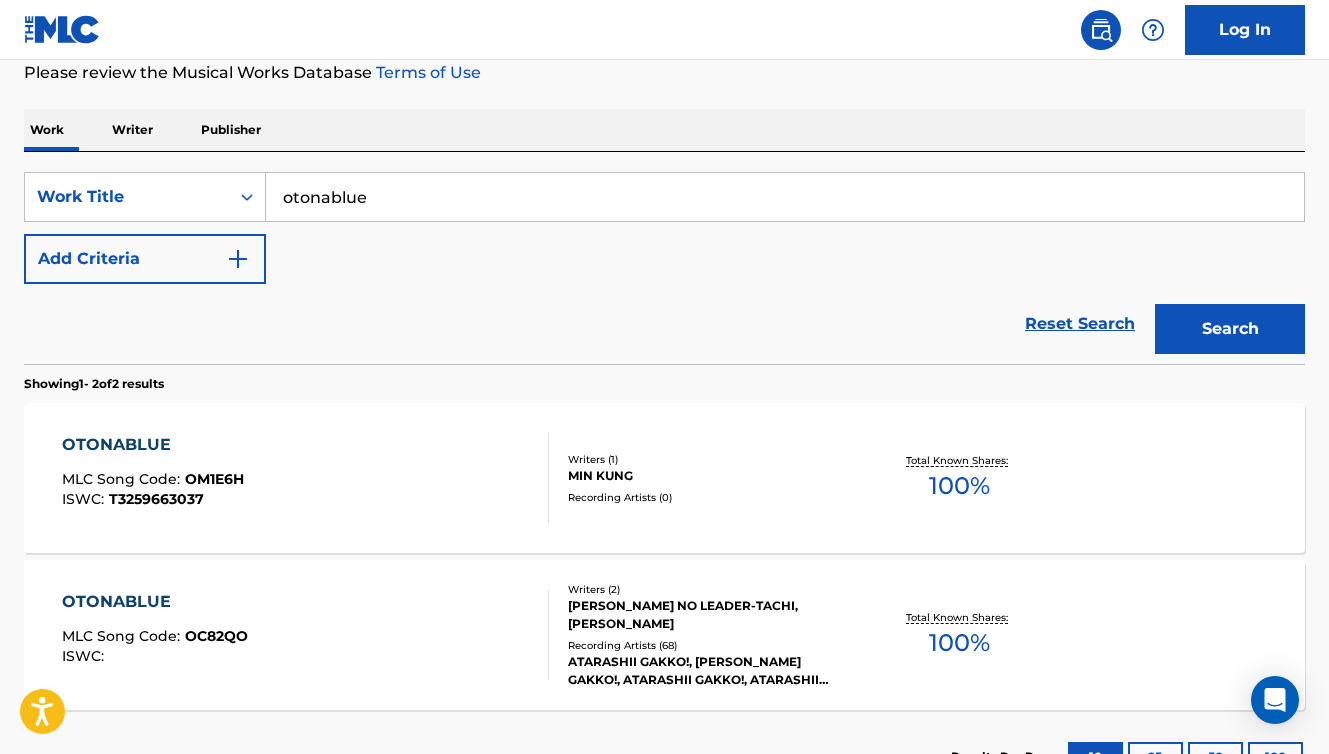 scroll, scrollTop: 259, scrollLeft: 0, axis: vertical 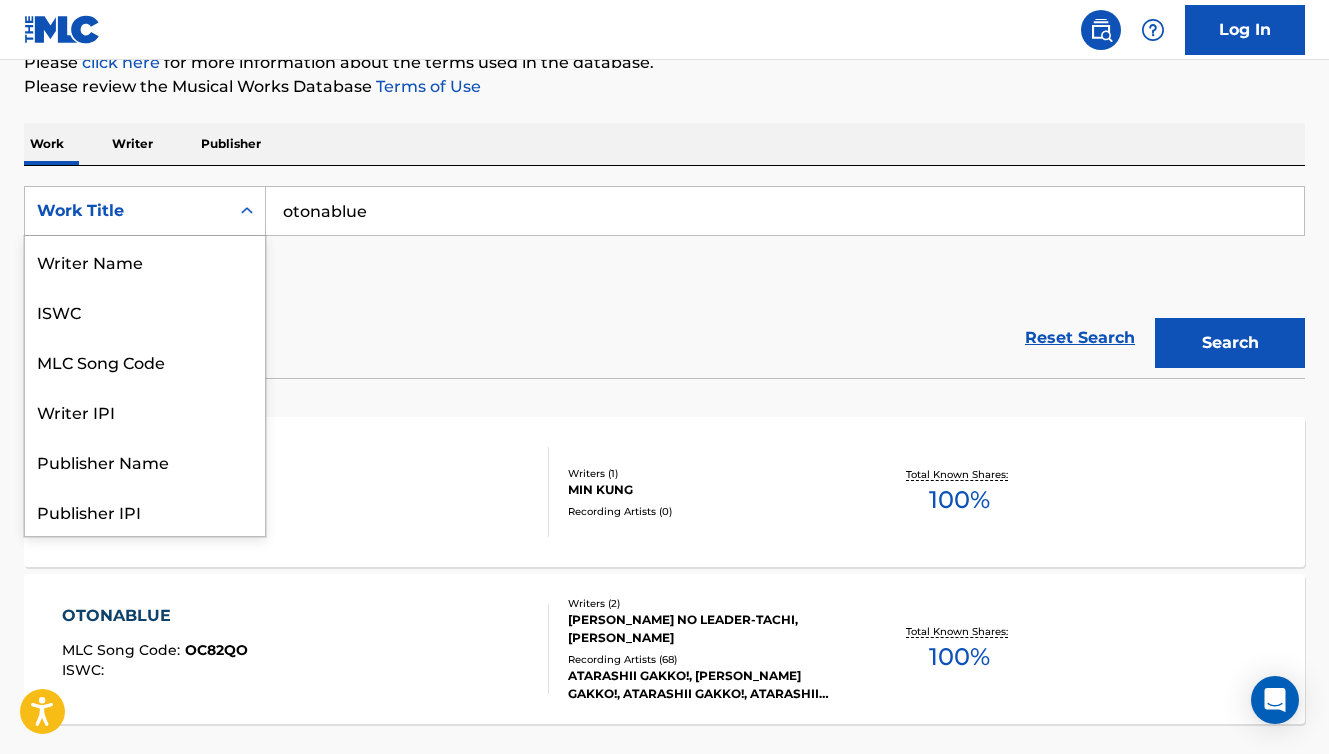 click on "Work Title" at bounding box center [127, 211] 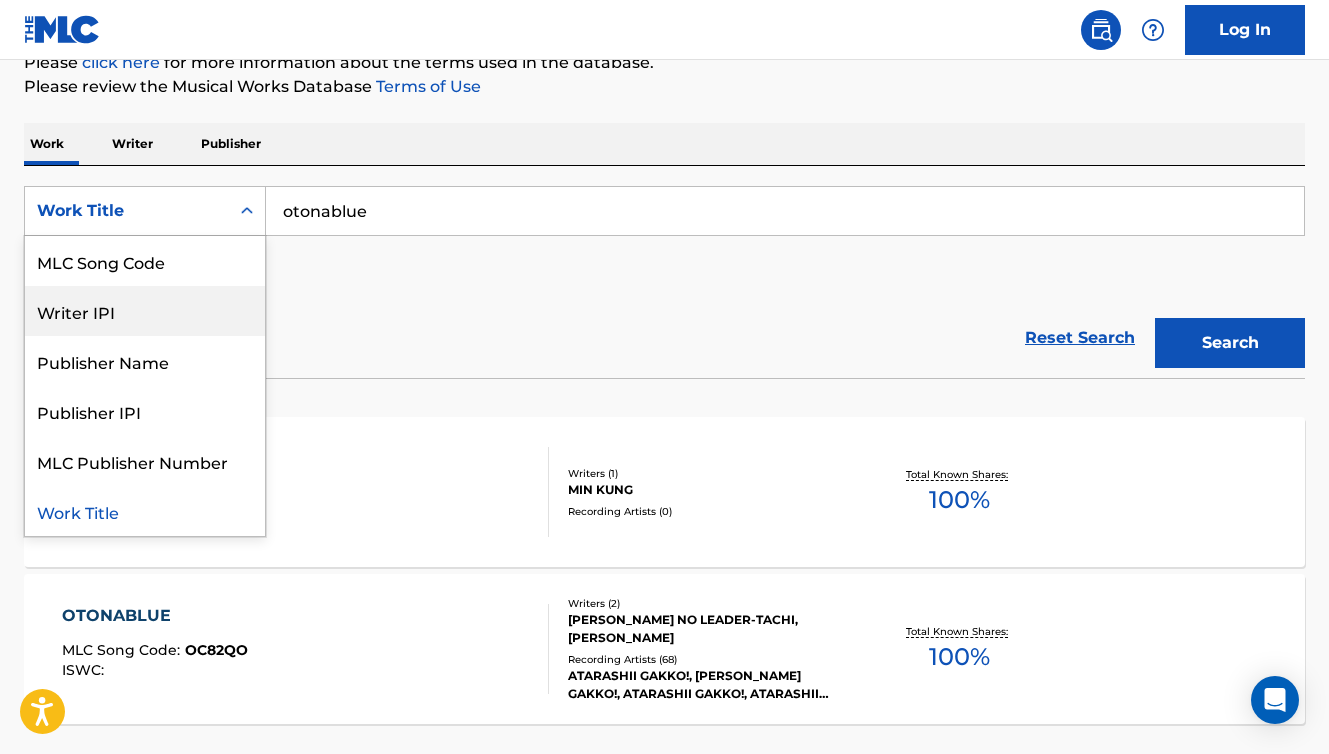 click on "Writer IPI" at bounding box center (145, 311) 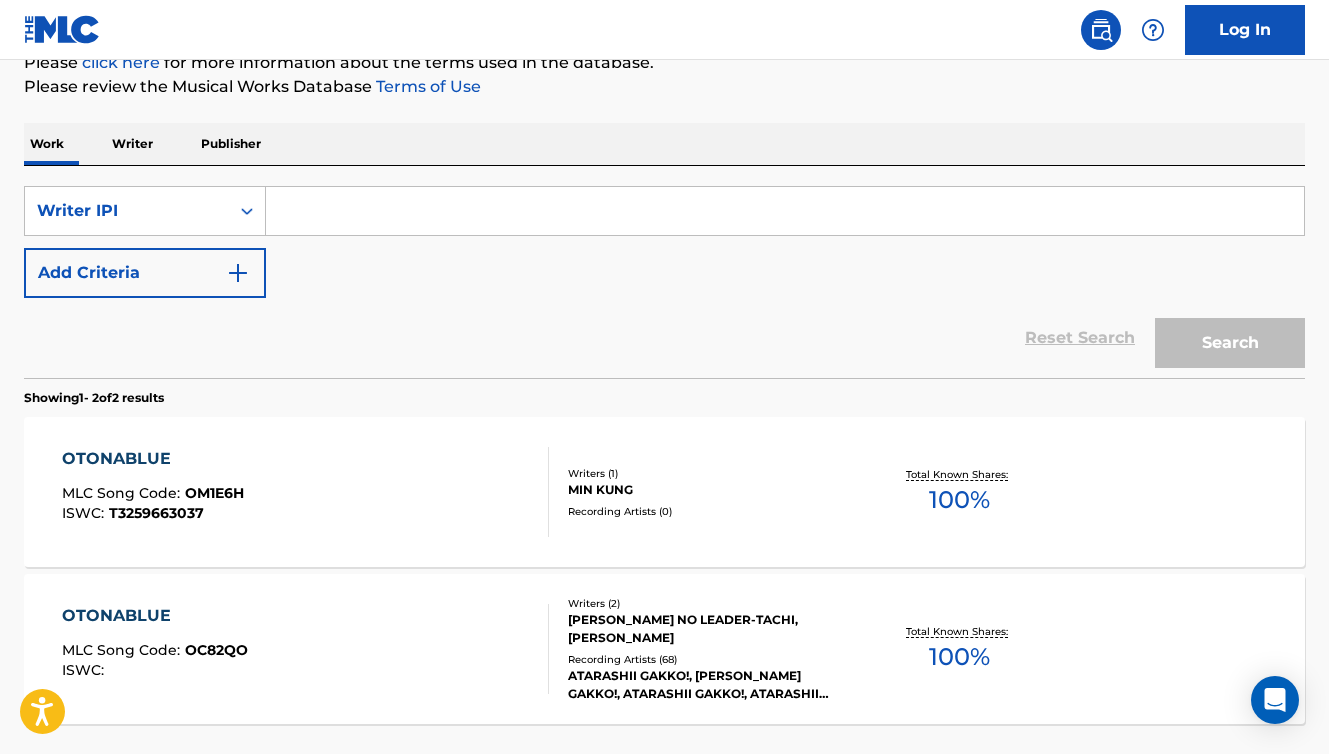 click at bounding box center [785, 211] 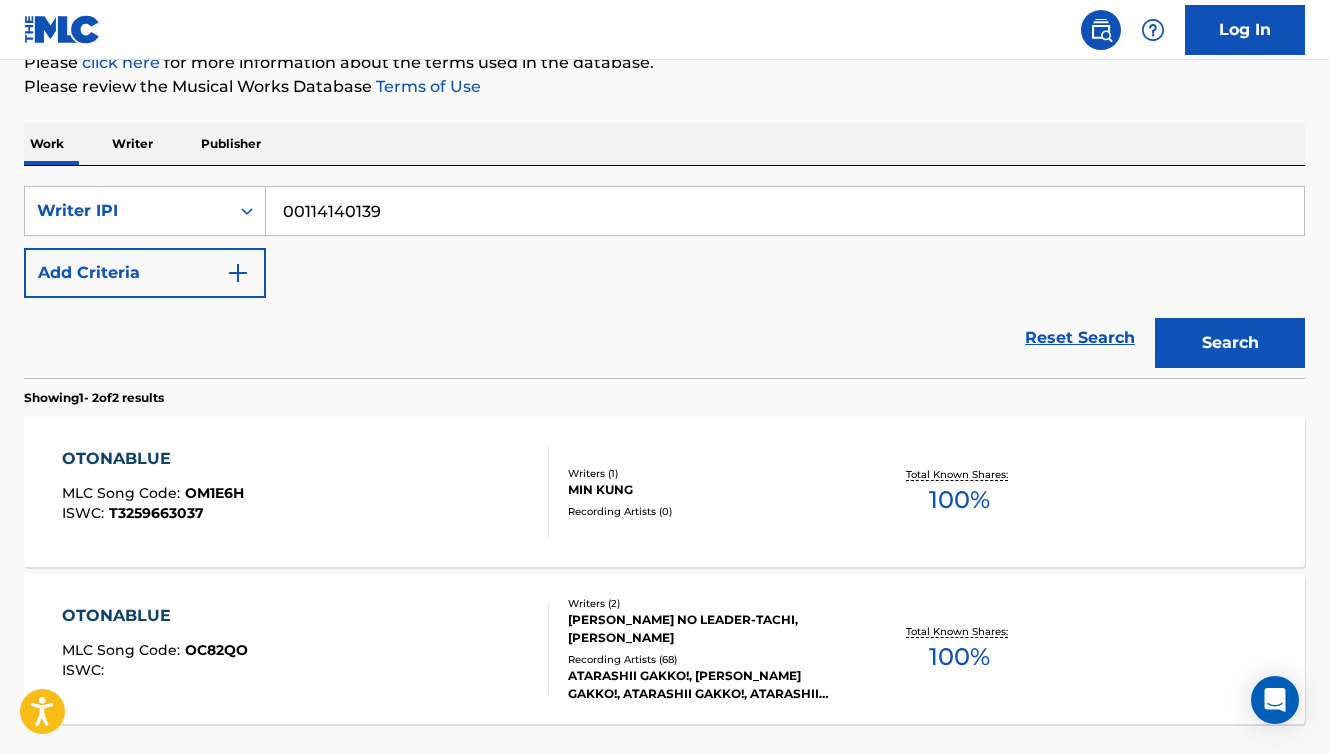 type on "00114140139" 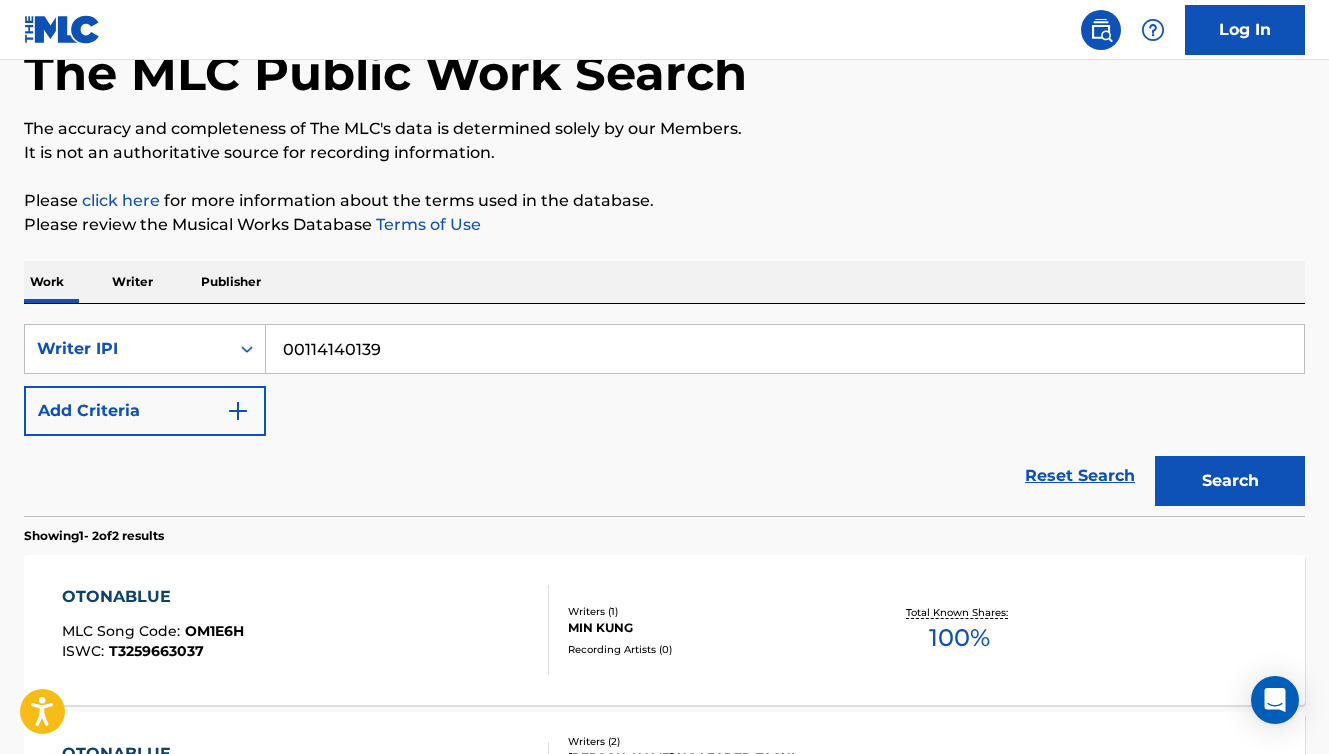 scroll, scrollTop: 61, scrollLeft: 0, axis: vertical 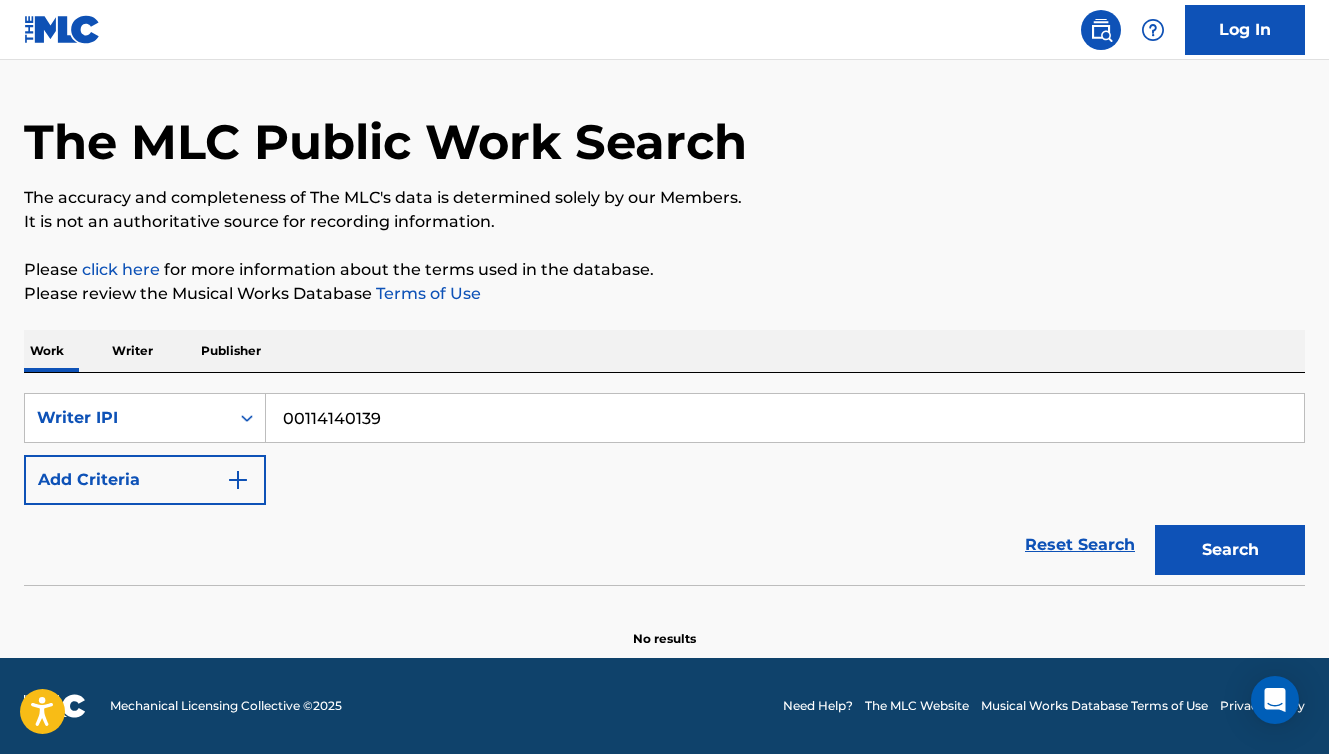 click on "Writer" at bounding box center [132, 351] 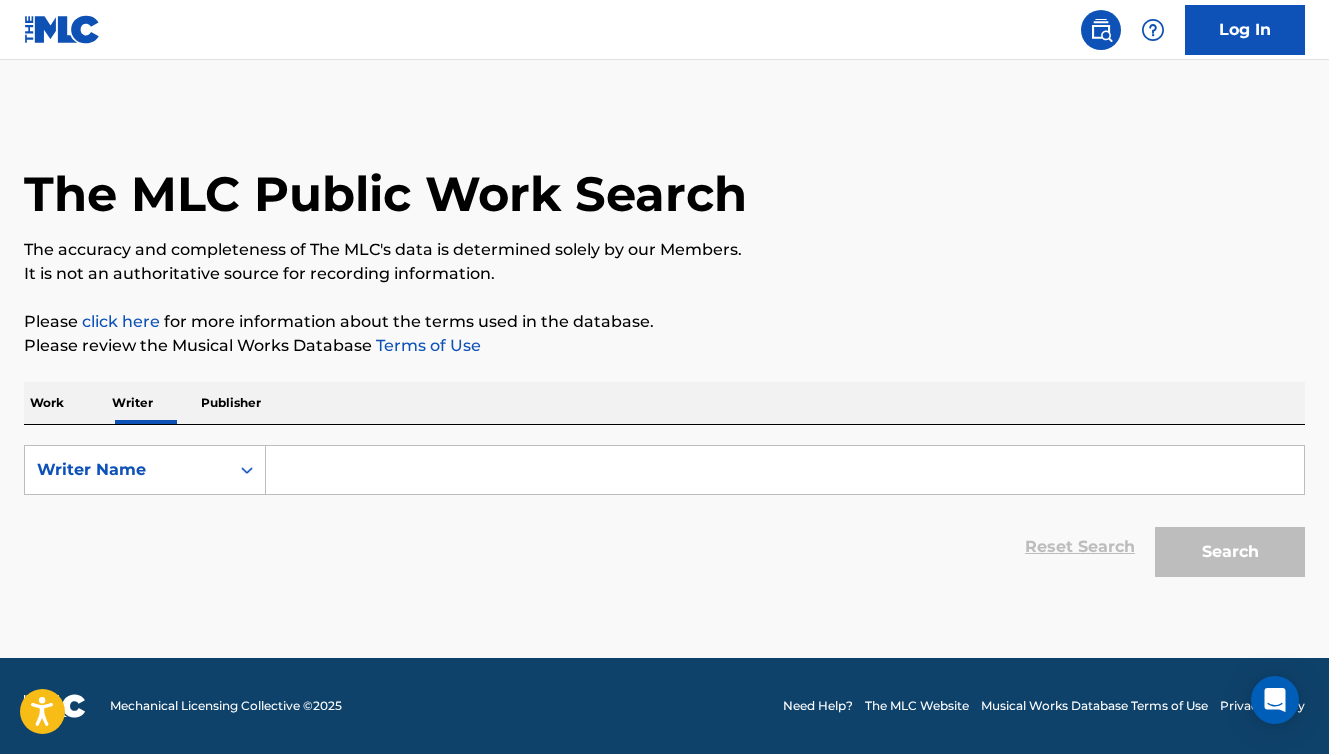 click at bounding box center [785, 470] 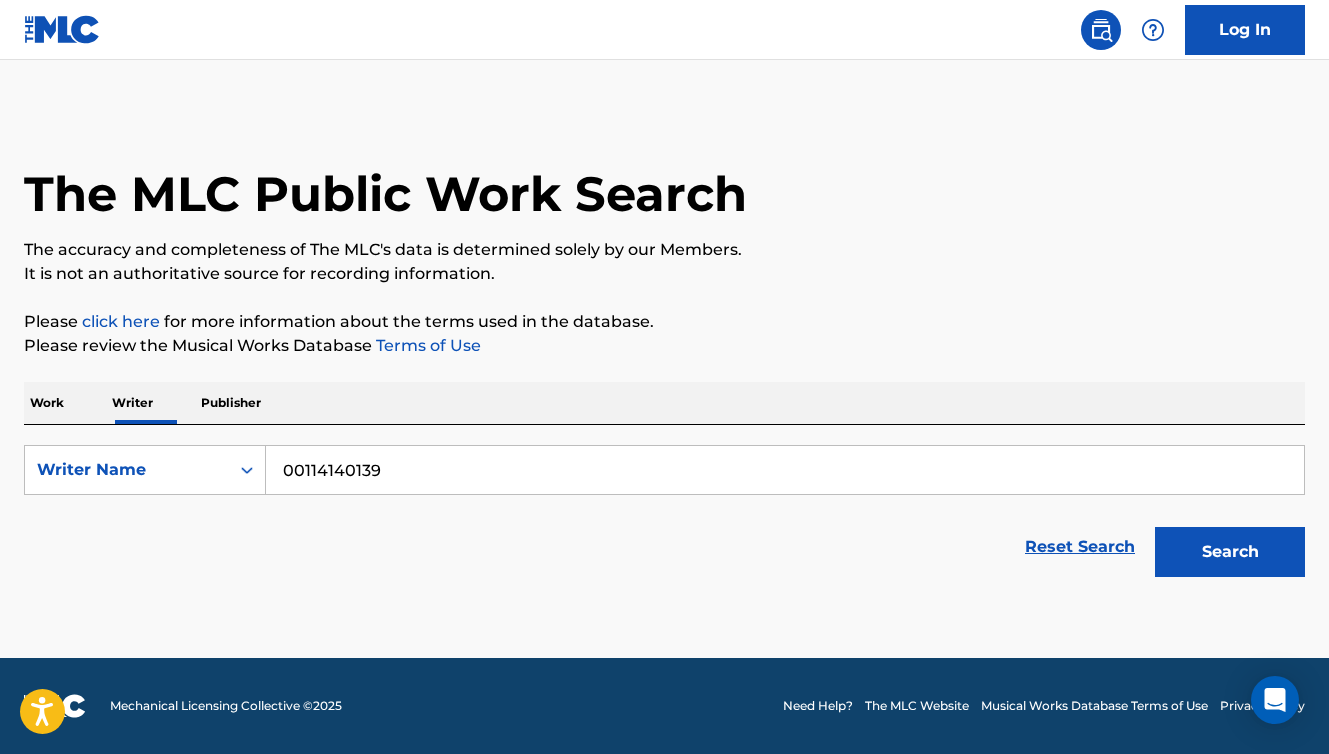 click on "Search" at bounding box center [1230, 552] 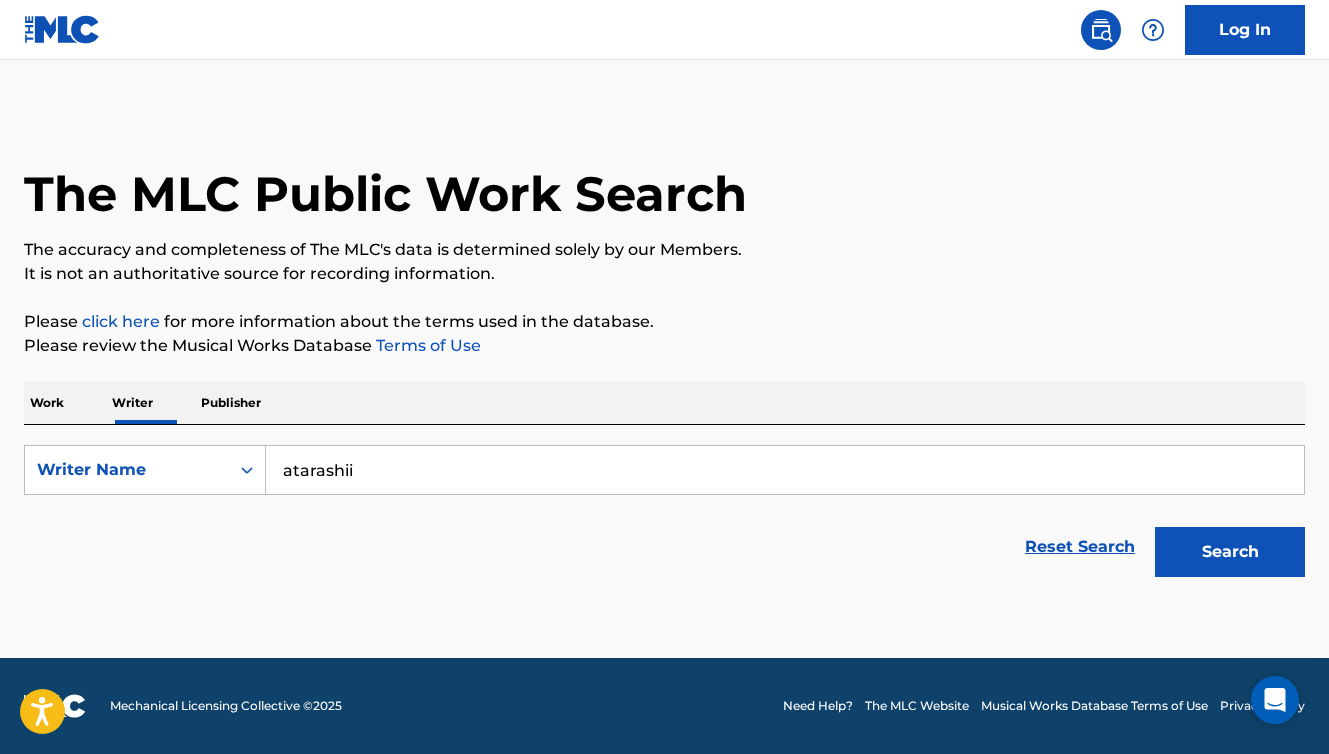 type on "atarashii" 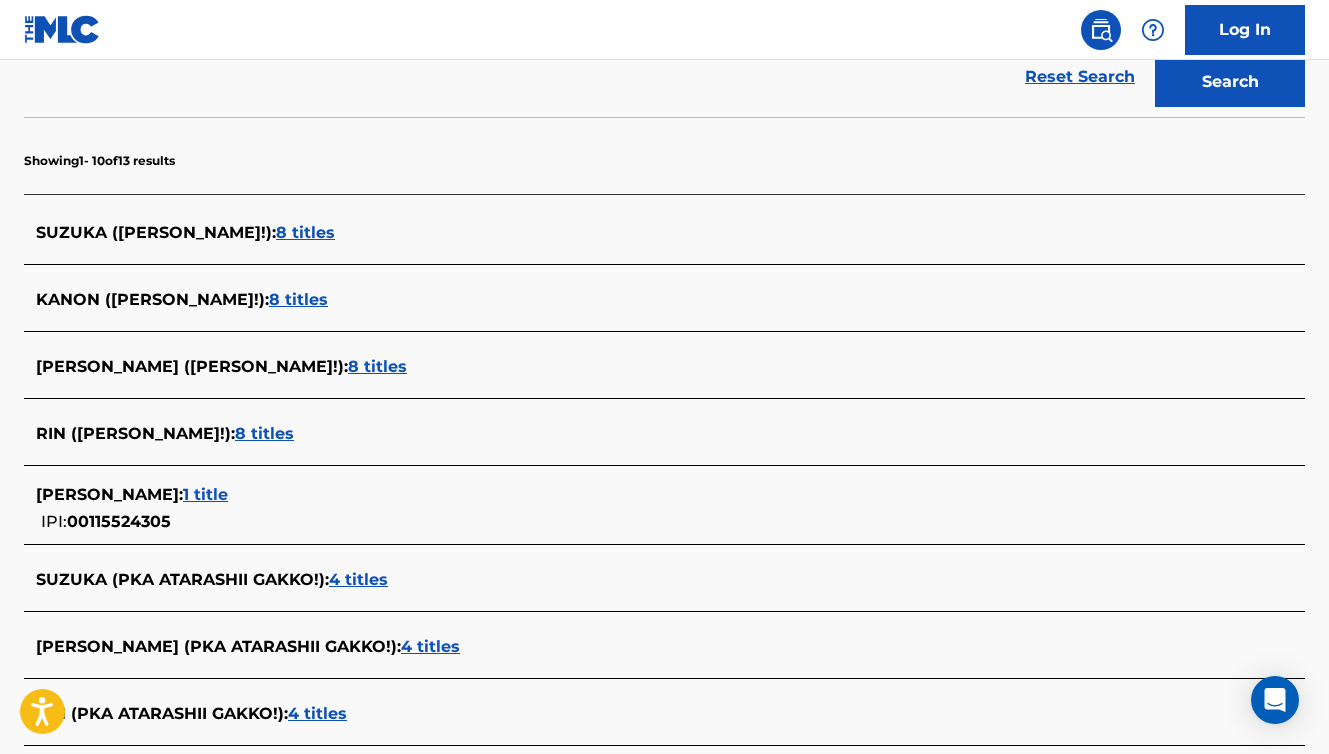 scroll, scrollTop: 473, scrollLeft: 0, axis: vertical 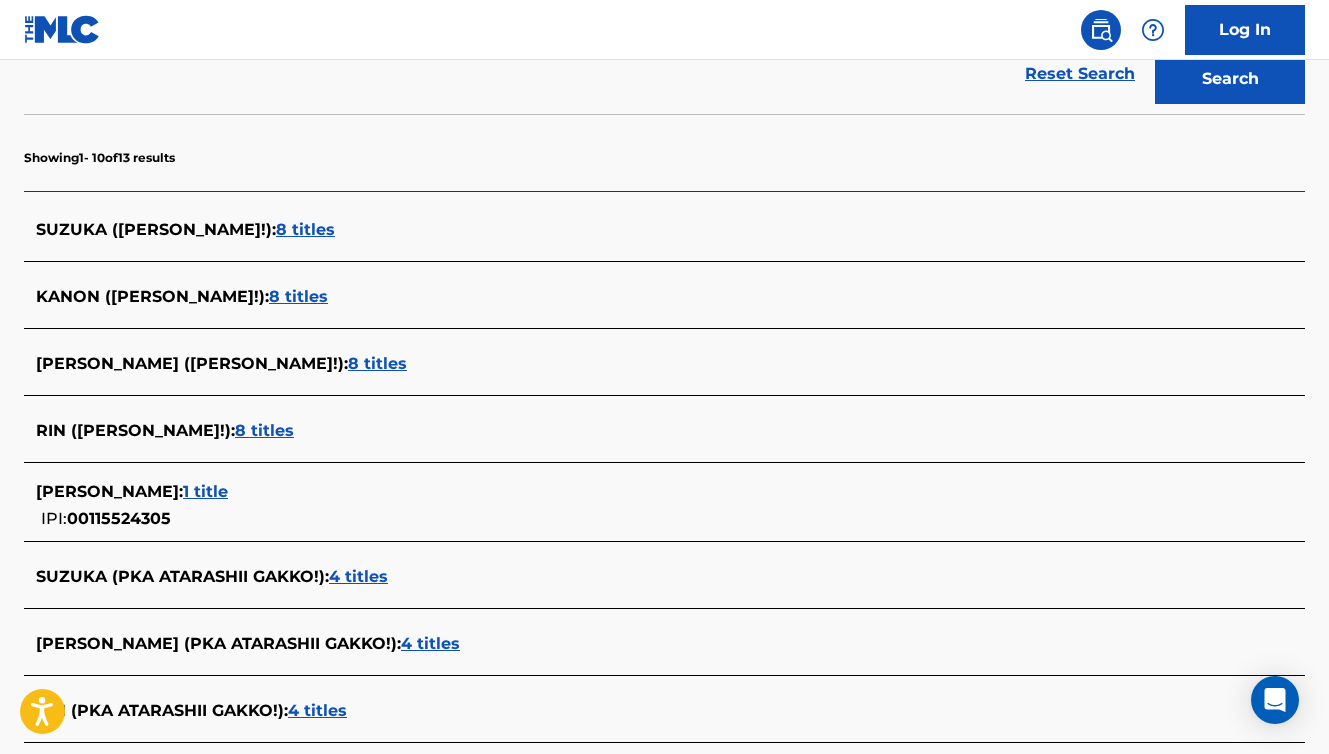 click on "8 titles" at bounding box center [298, 296] 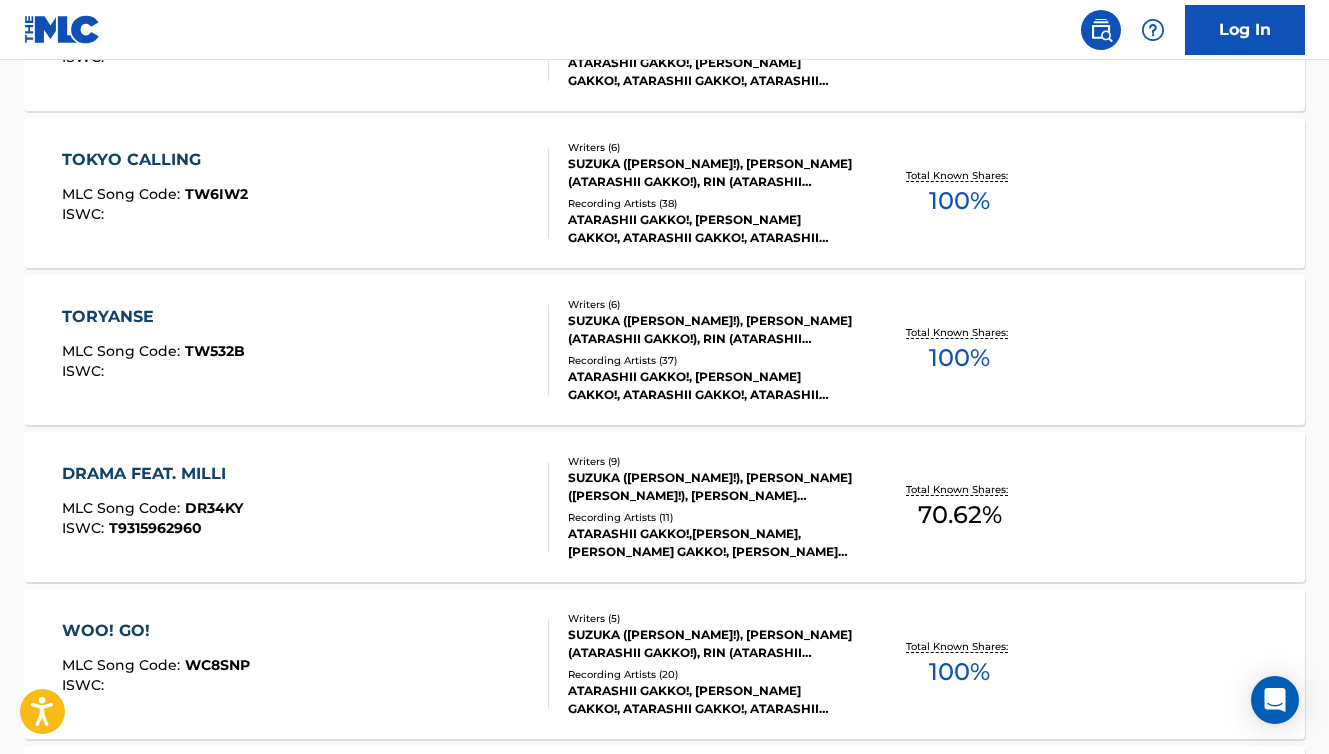 scroll, scrollTop: 922, scrollLeft: 0, axis: vertical 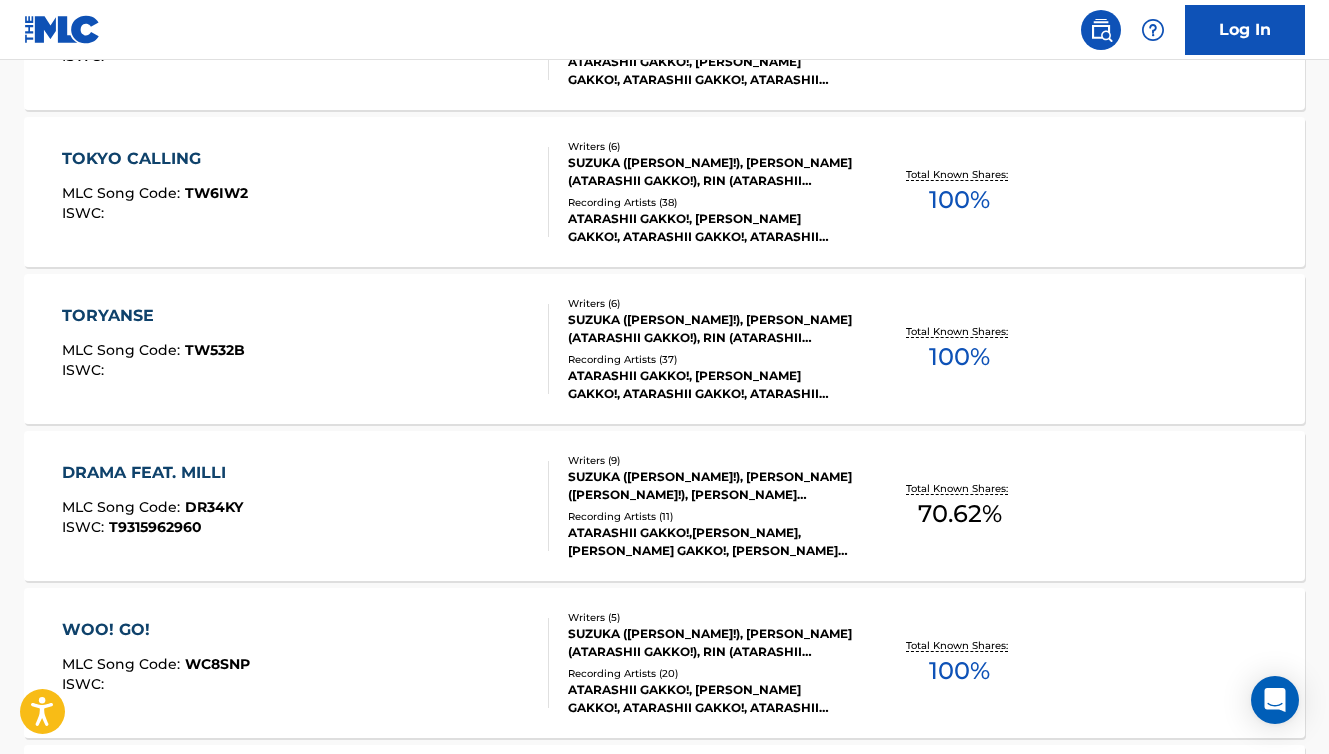 click on "DRAMA FEAT. MILLI MLC Song Code : DR34KY ISWC : T9315962960" at bounding box center [305, 506] 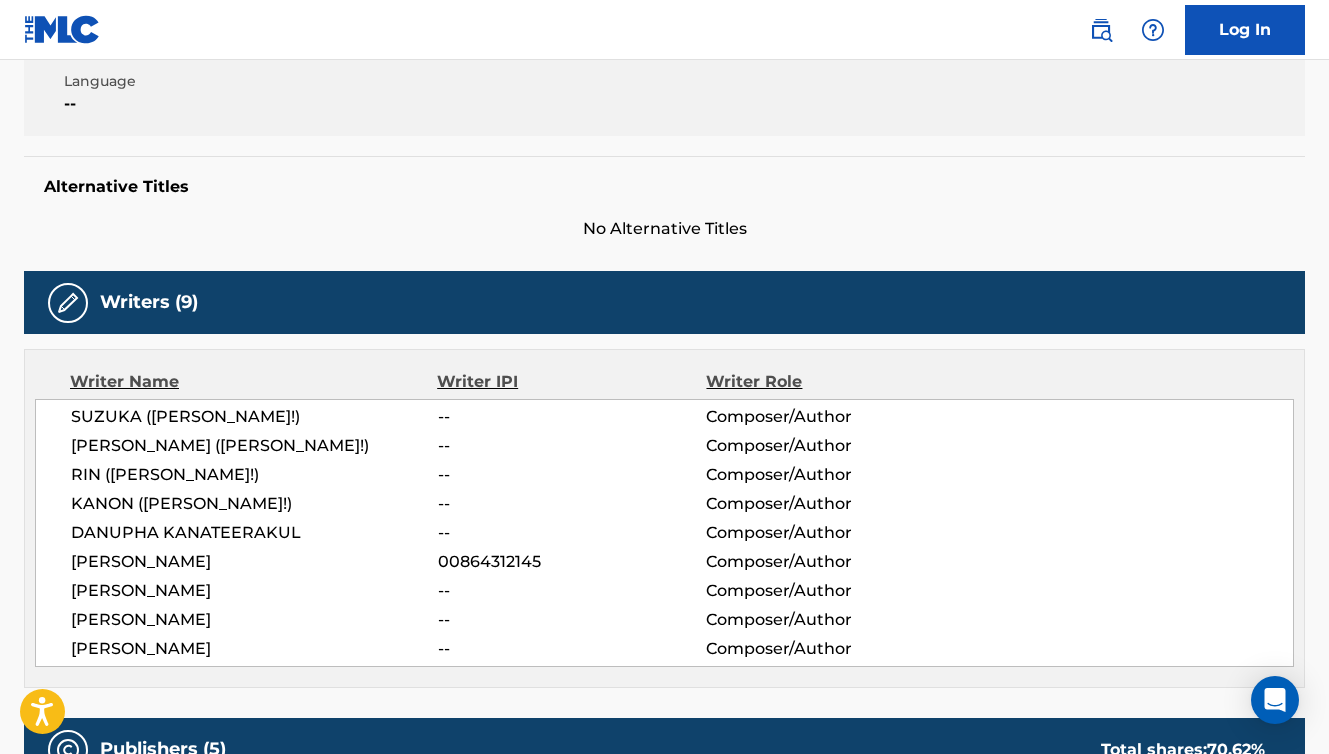 scroll, scrollTop: 348, scrollLeft: 0, axis: vertical 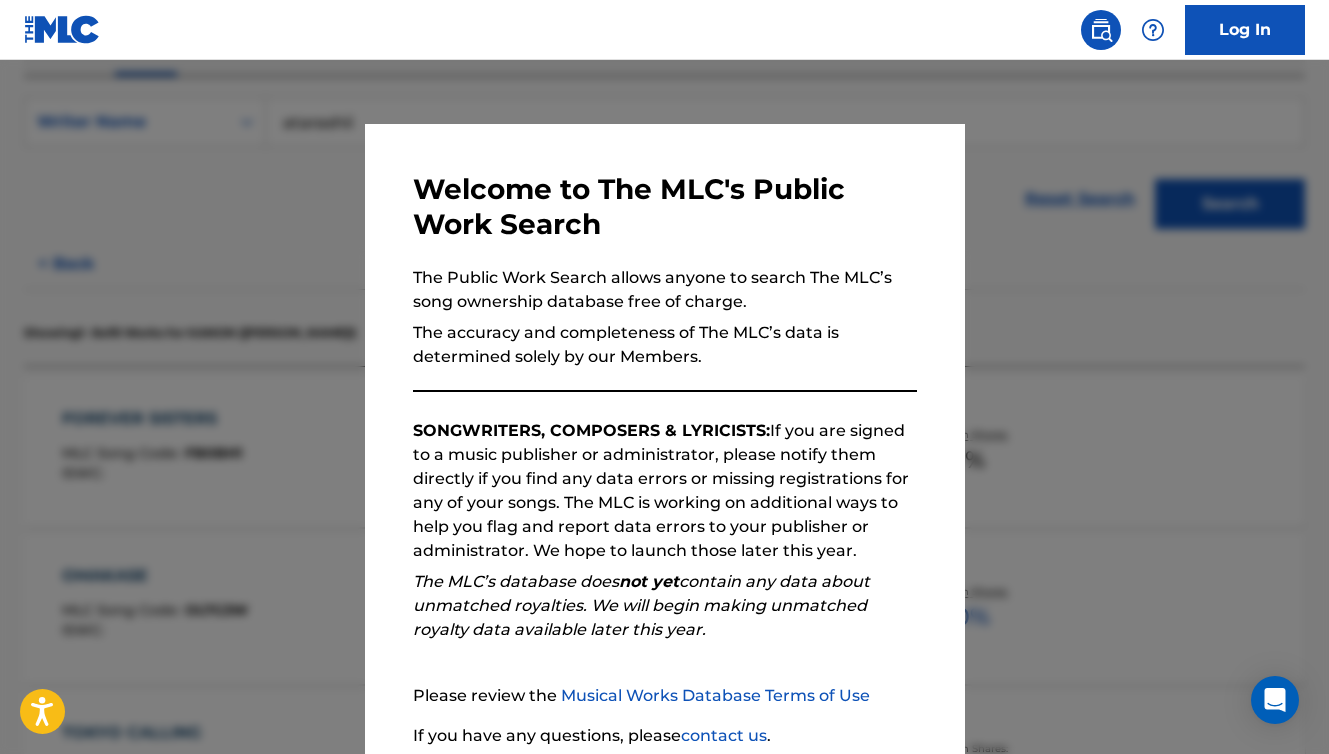 click at bounding box center [664, 437] 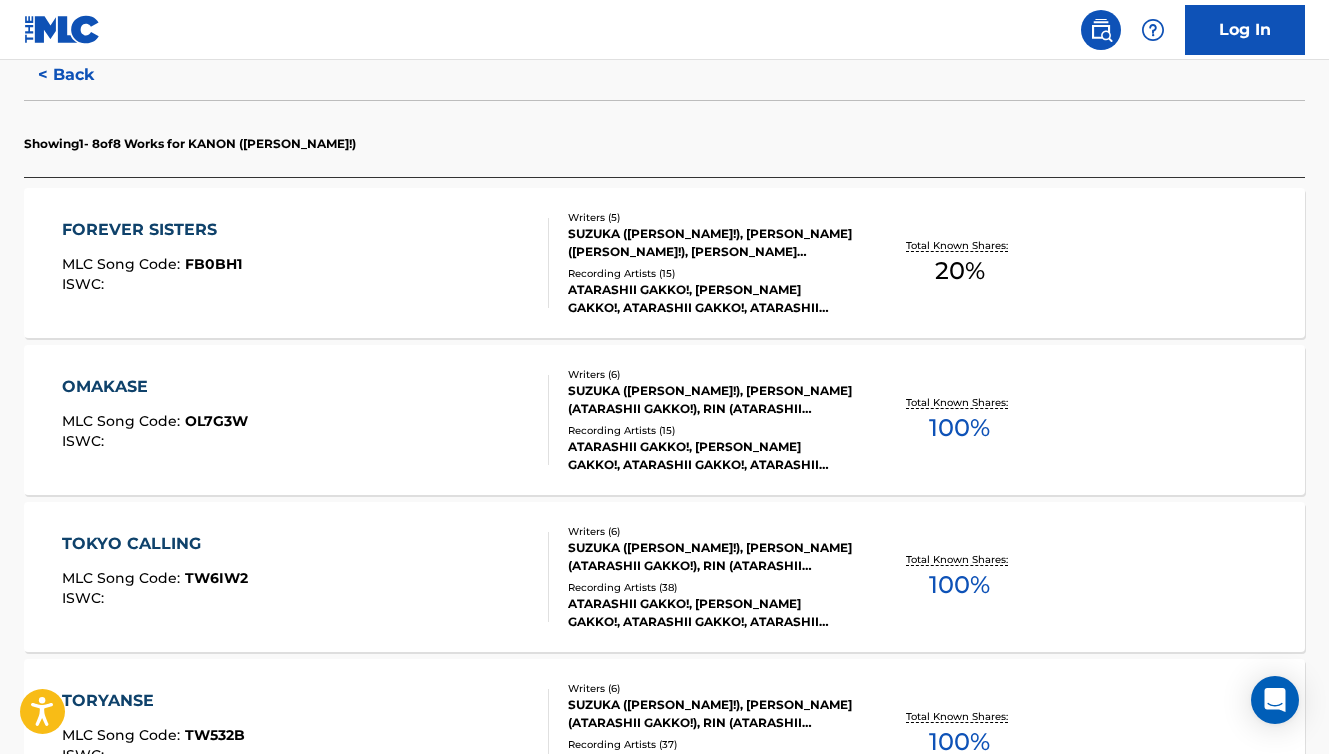 scroll, scrollTop: 434, scrollLeft: 0, axis: vertical 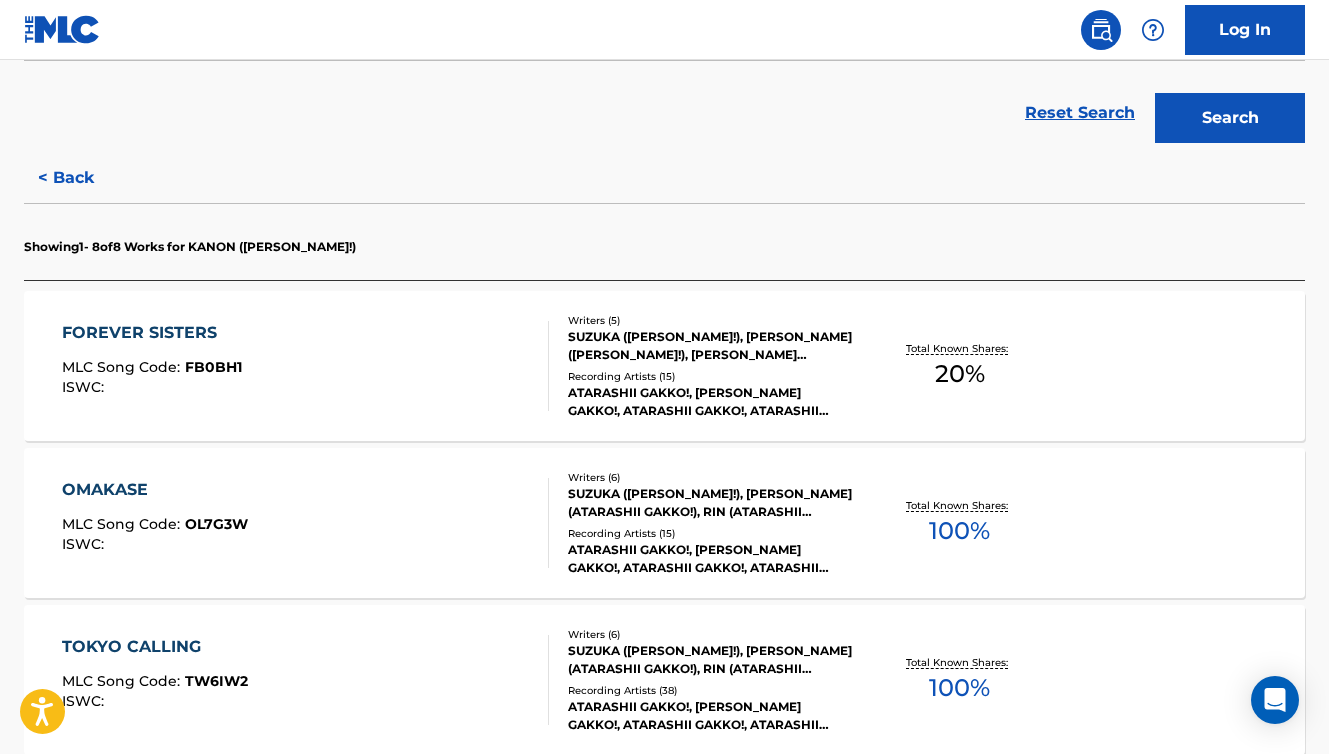 click on "FOREVER SISTERS" at bounding box center [152, 333] 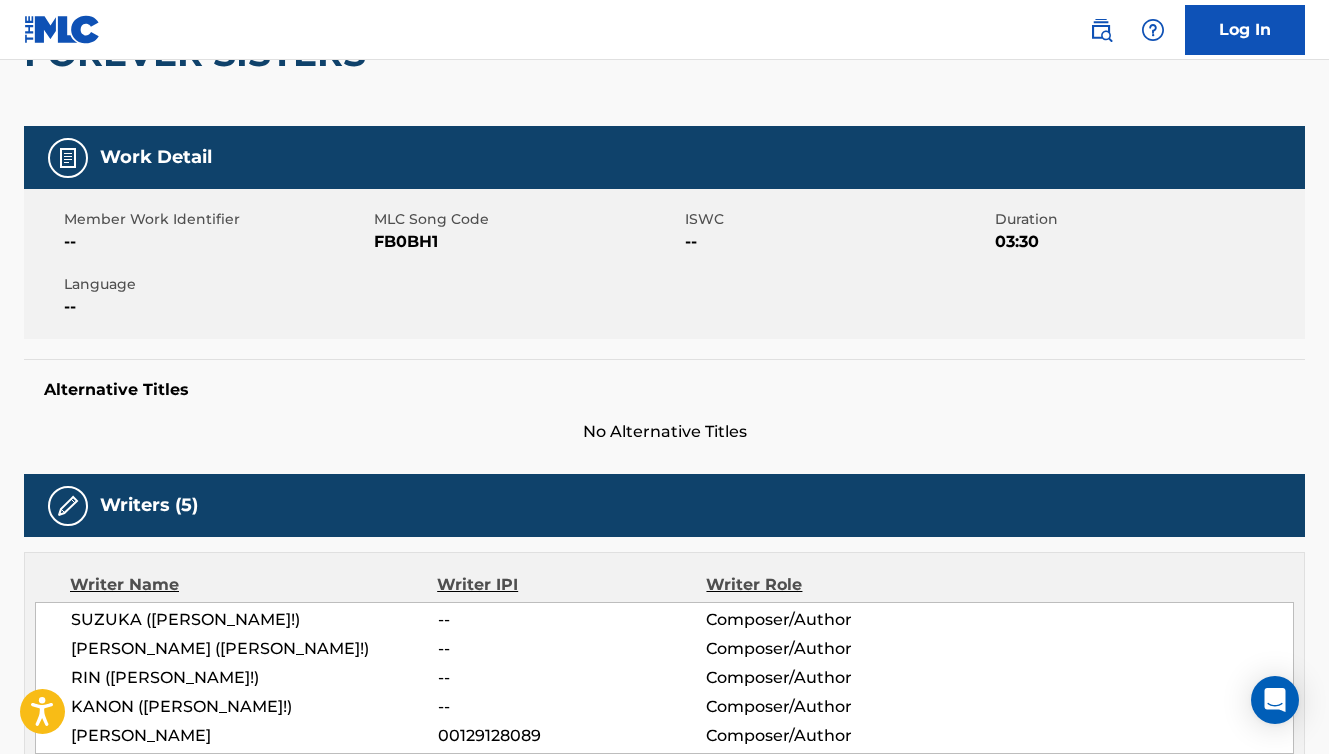 scroll, scrollTop: 119, scrollLeft: 0, axis: vertical 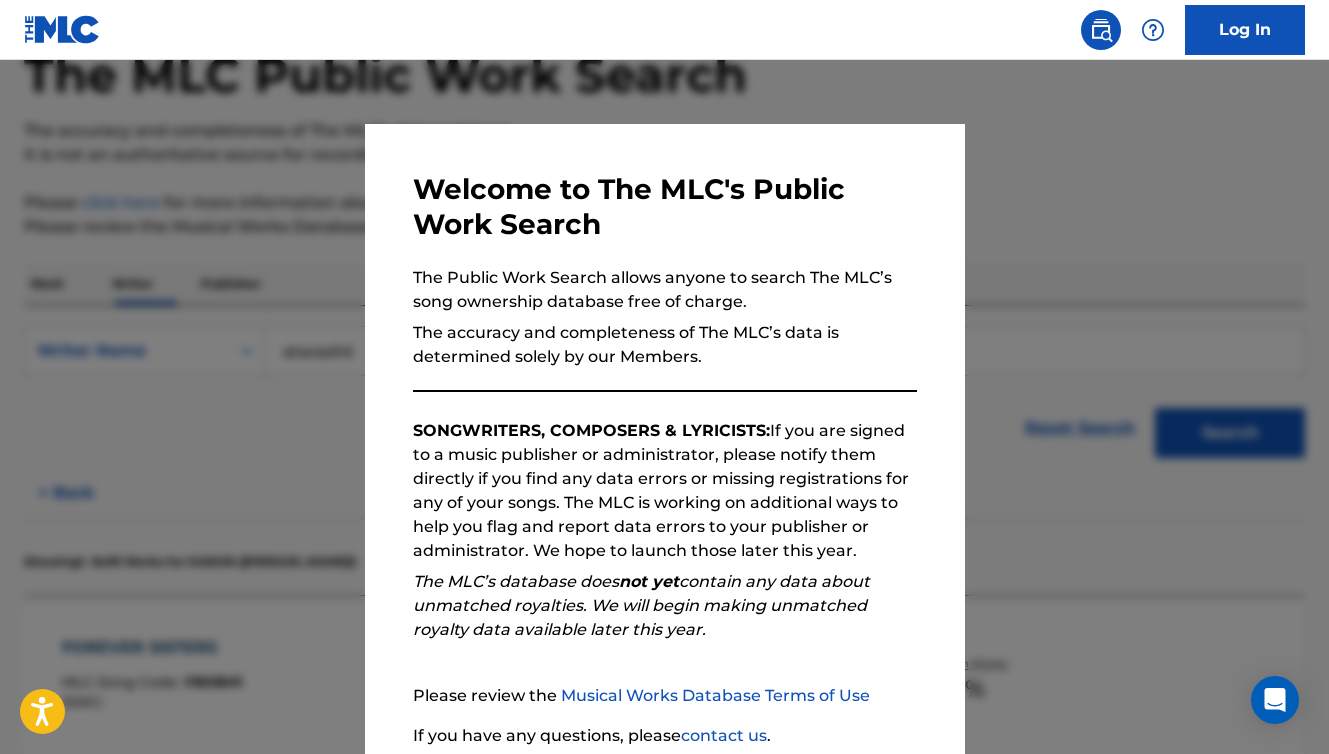 click at bounding box center [664, 437] 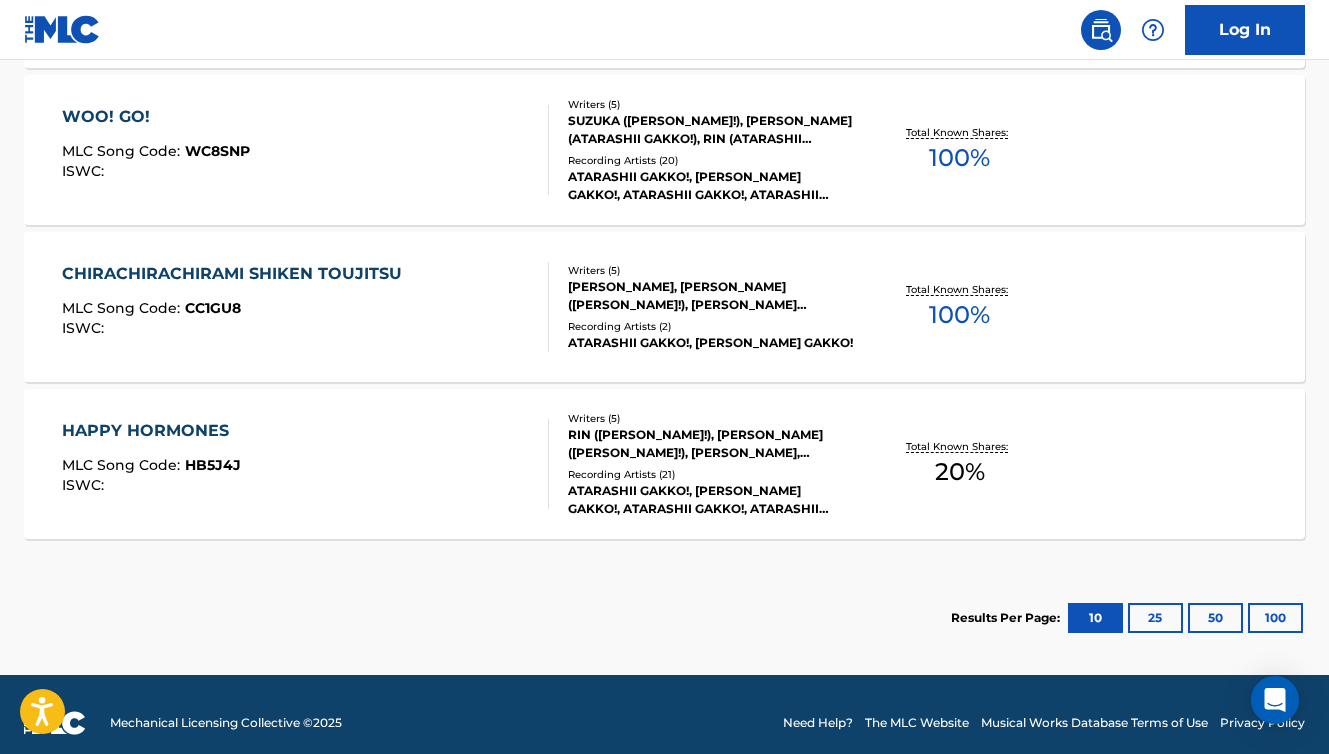 scroll, scrollTop: 1461, scrollLeft: 0, axis: vertical 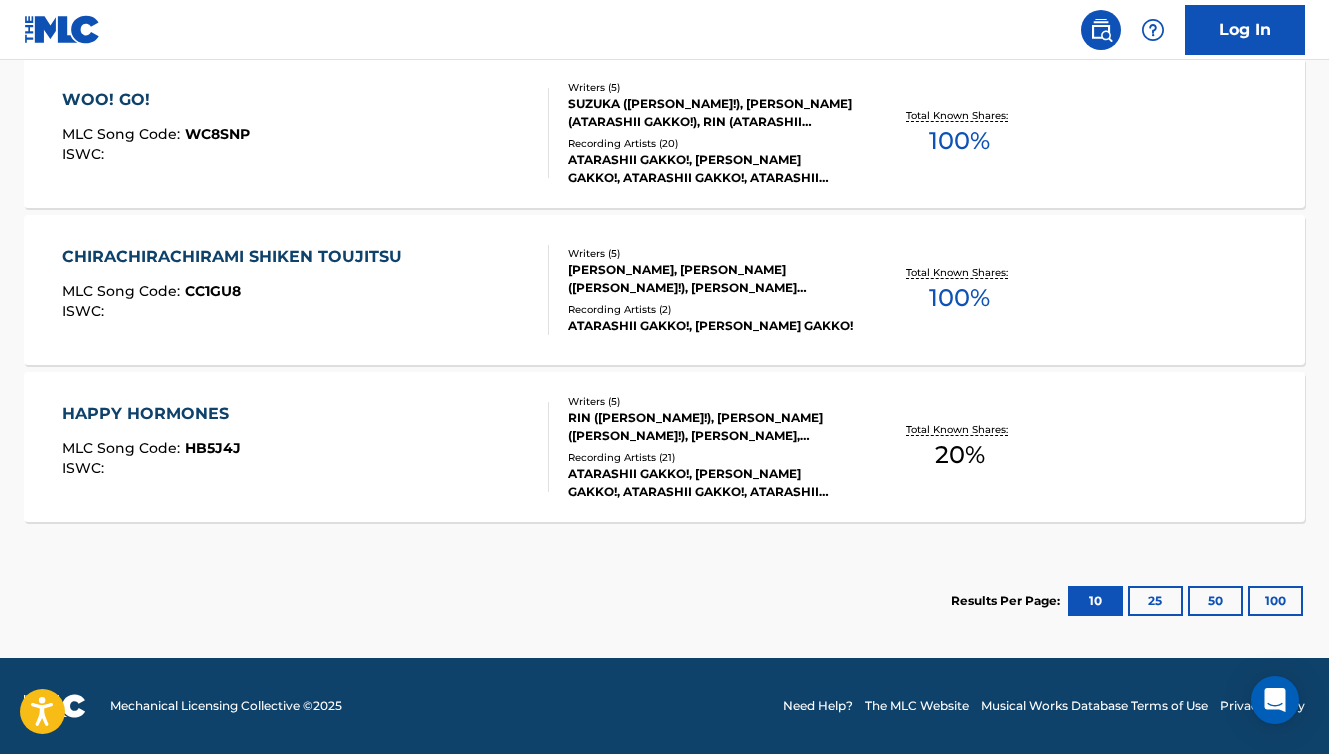 click on "100" at bounding box center (1275, 601) 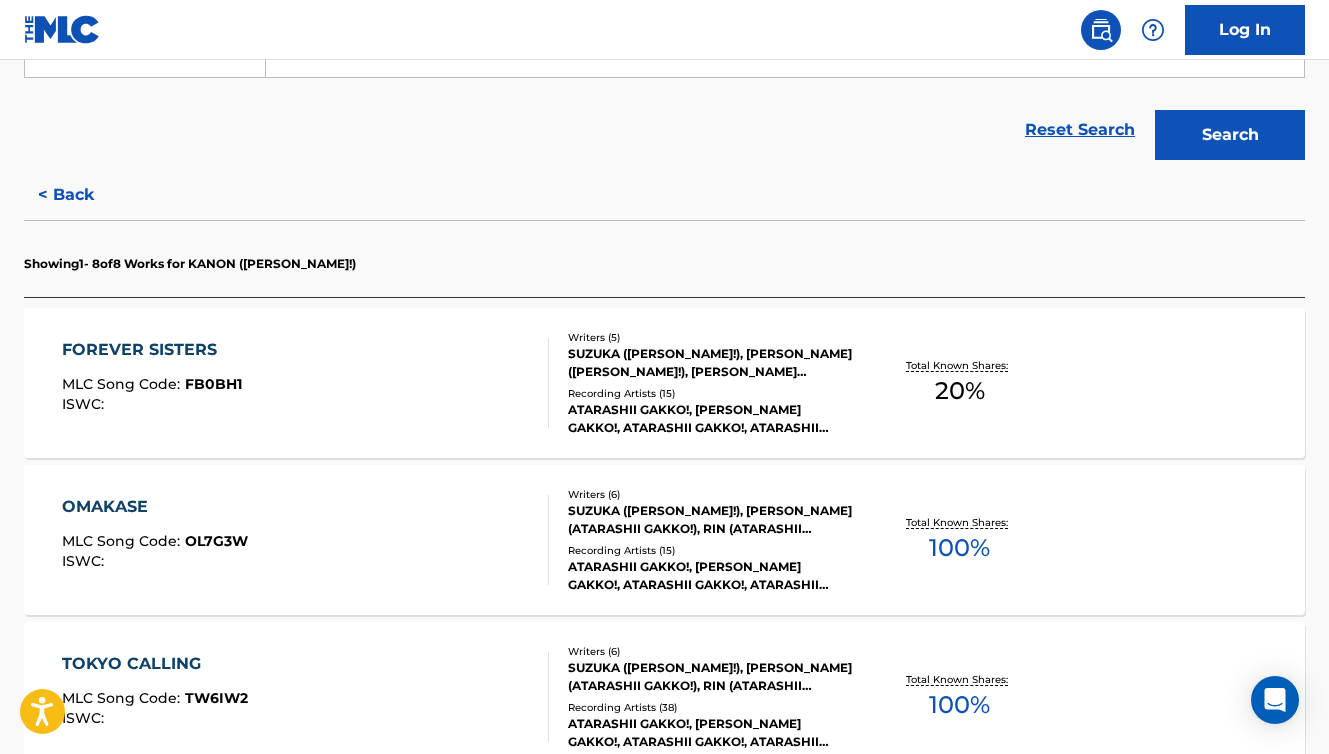 scroll, scrollTop: 326, scrollLeft: 0, axis: vertical 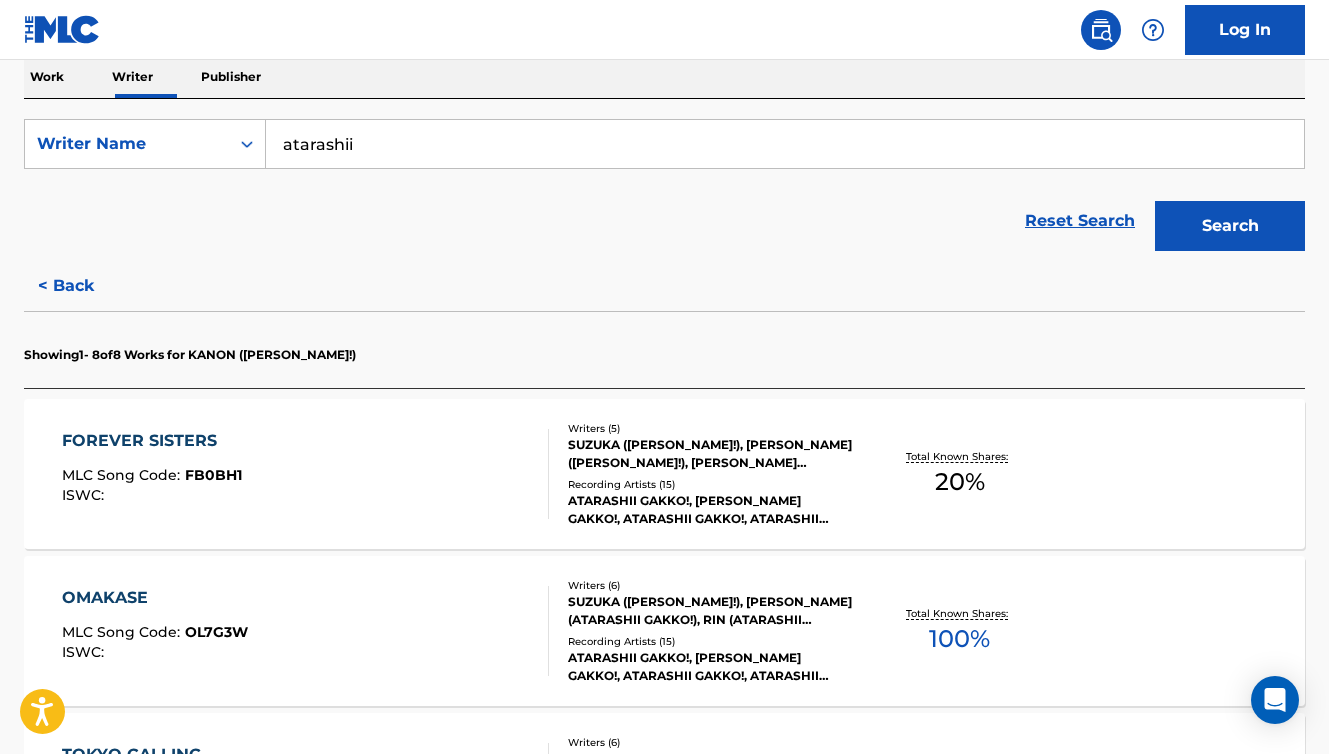 click on "Work" at bounding box center (47, 77) 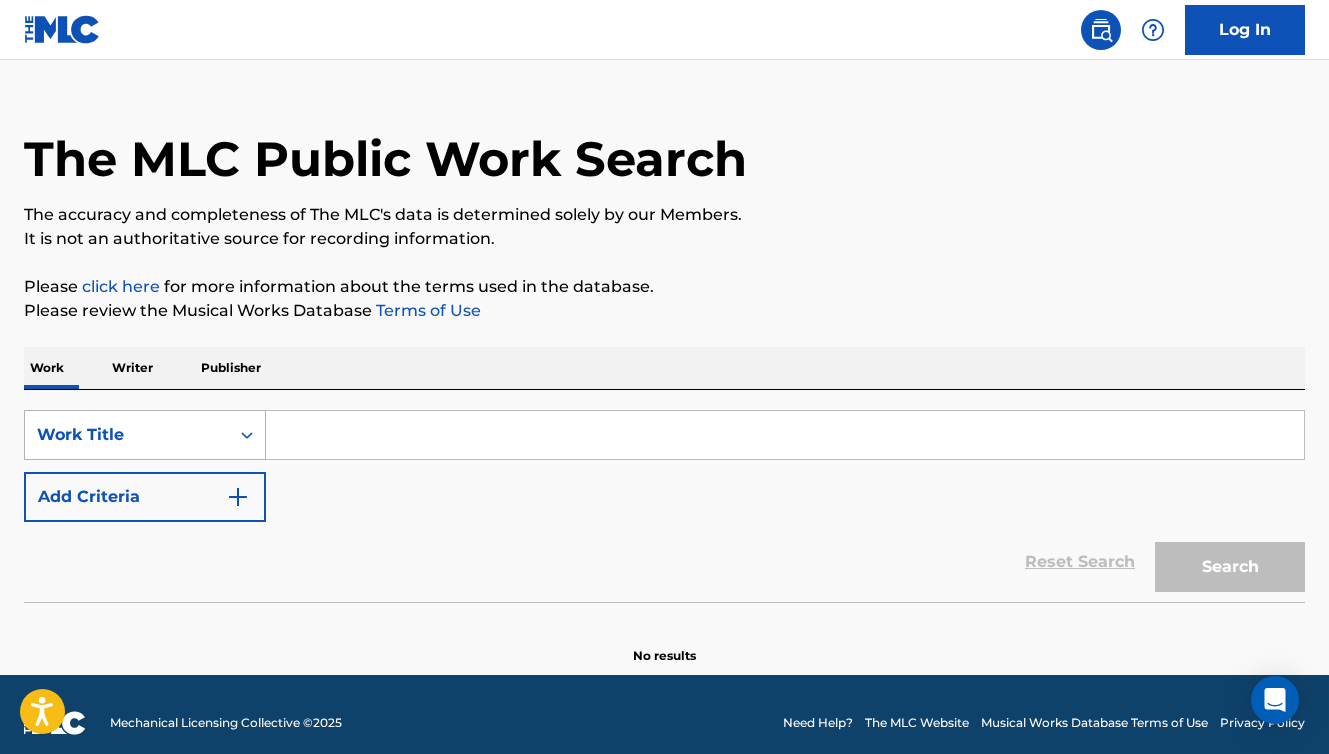 click on "Work Title" at bounding box center [145, 435] 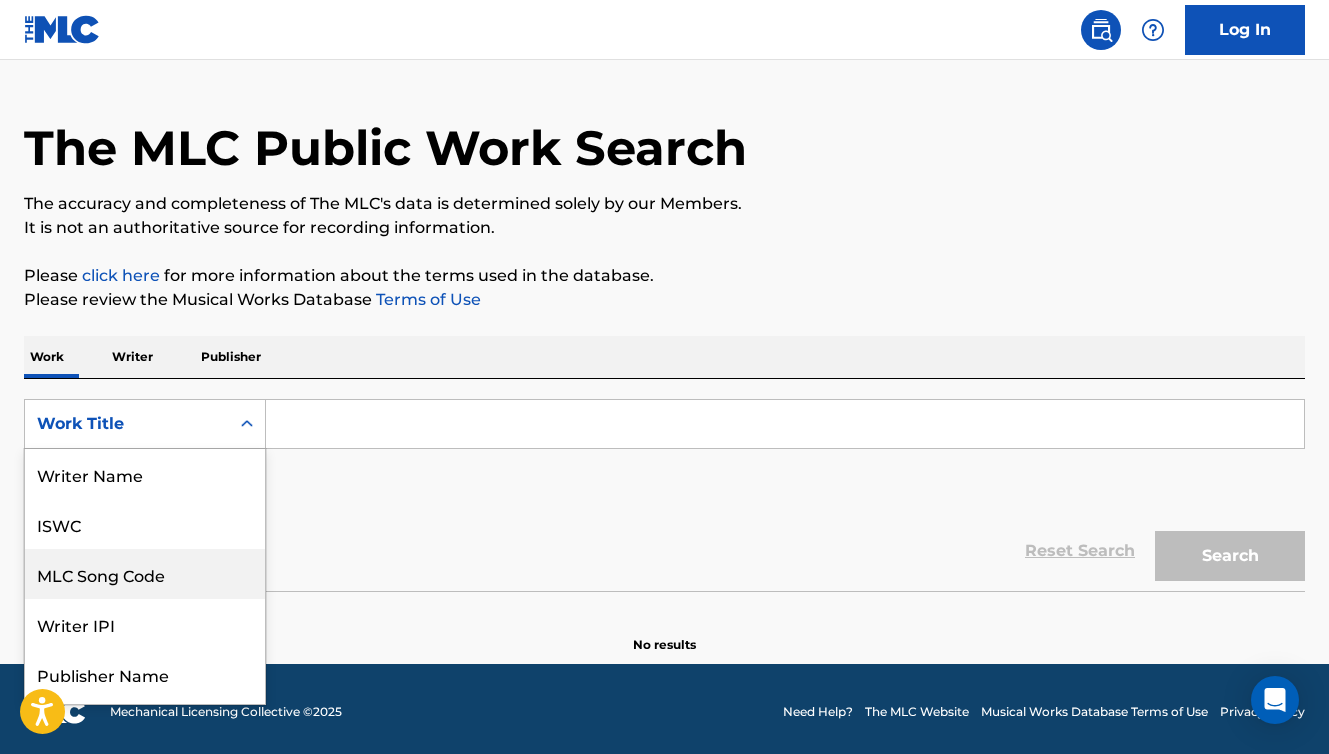 scroll, scrollTop: 46, scrollLeft: 0, axis: vertical 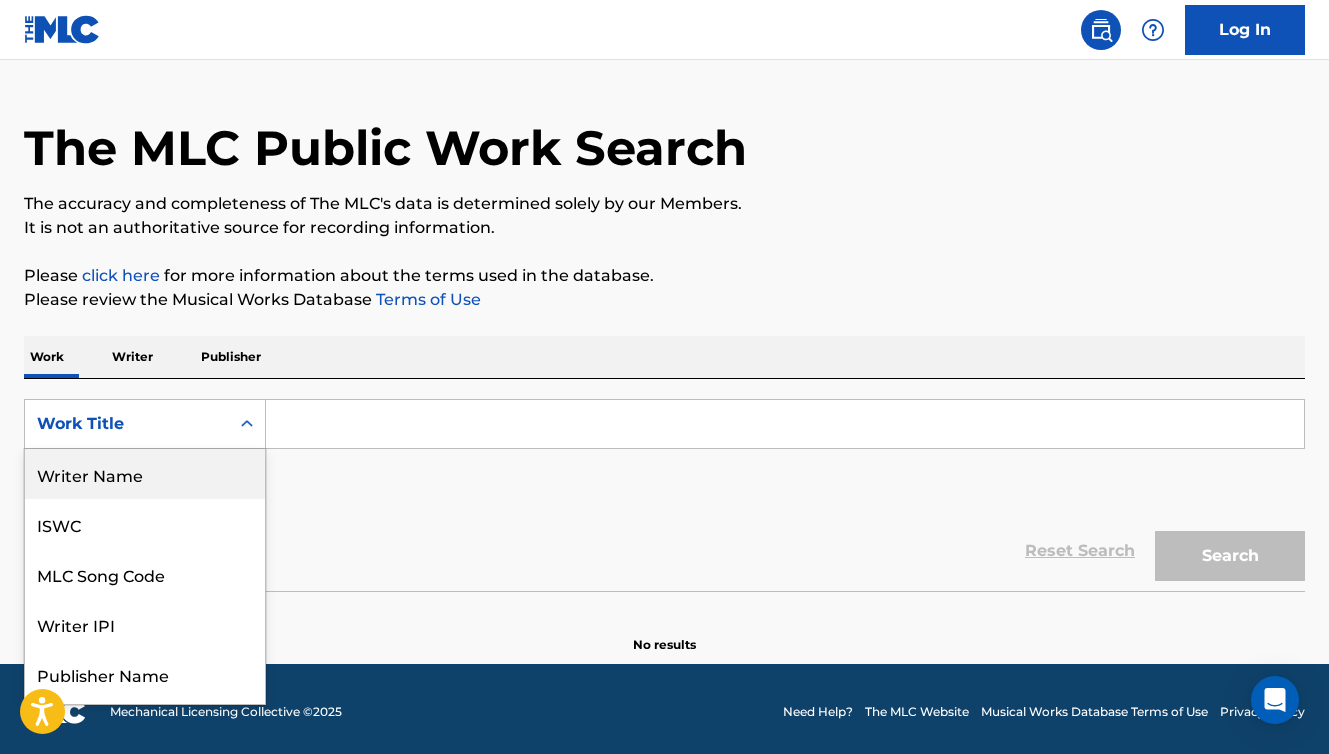 click on "Writer" at bounding box center (132, 357) 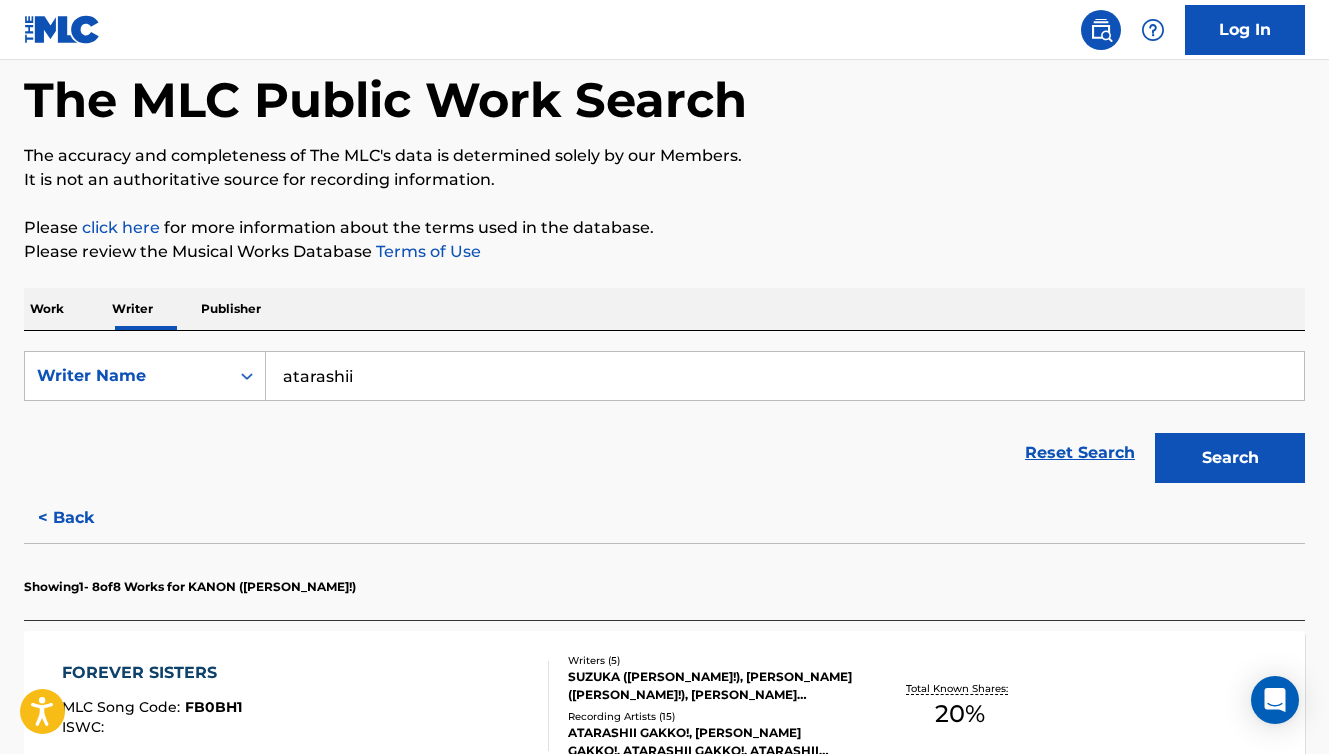 scroll, scrollTop: 99, scrollLeft: 0, axis: vertical 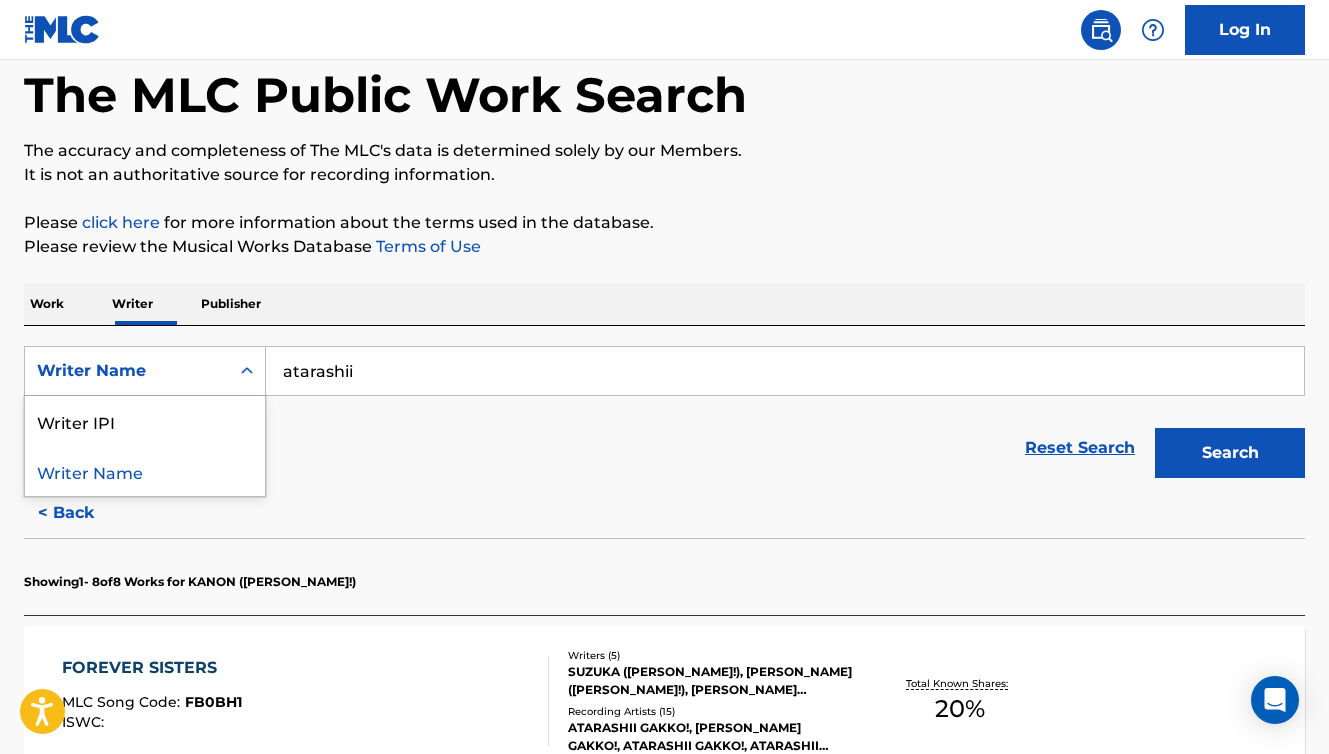 click on "Writer Name" at bounding box center (127, 371) 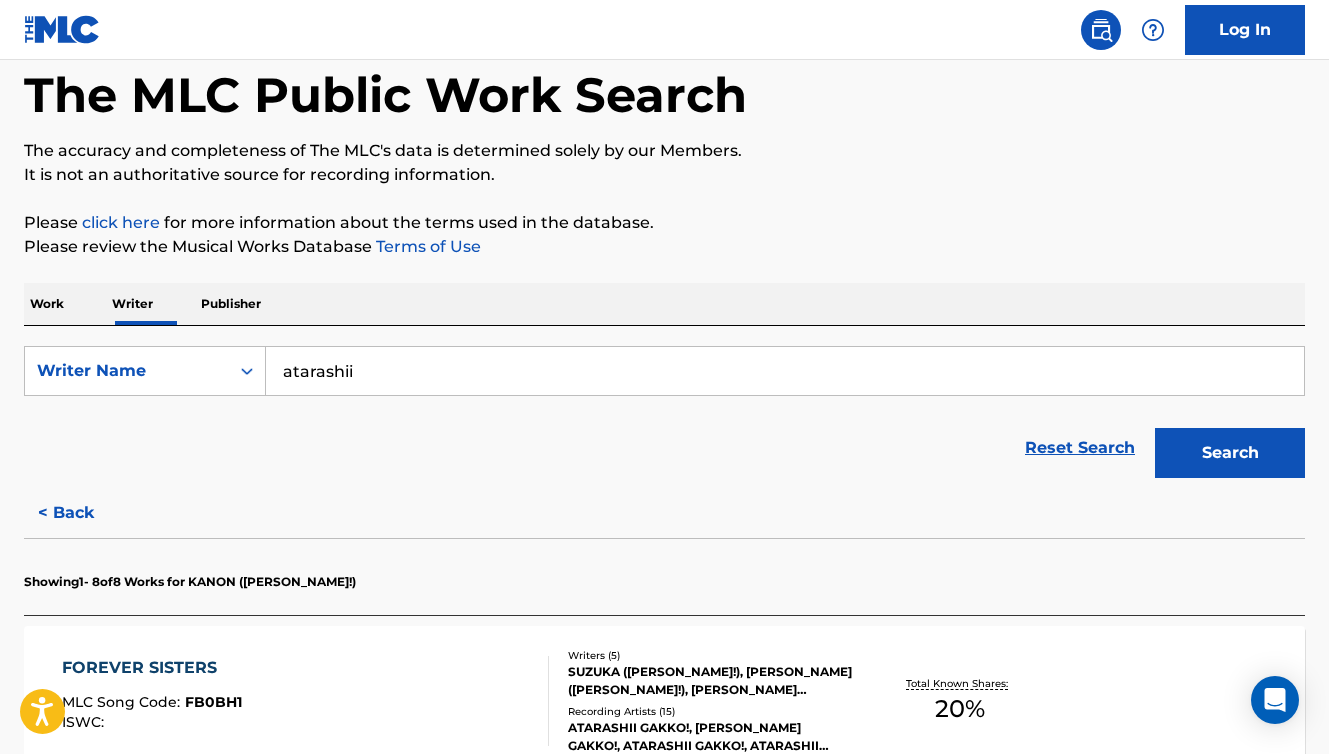 click on "Work" at bounding box center (47, 304) 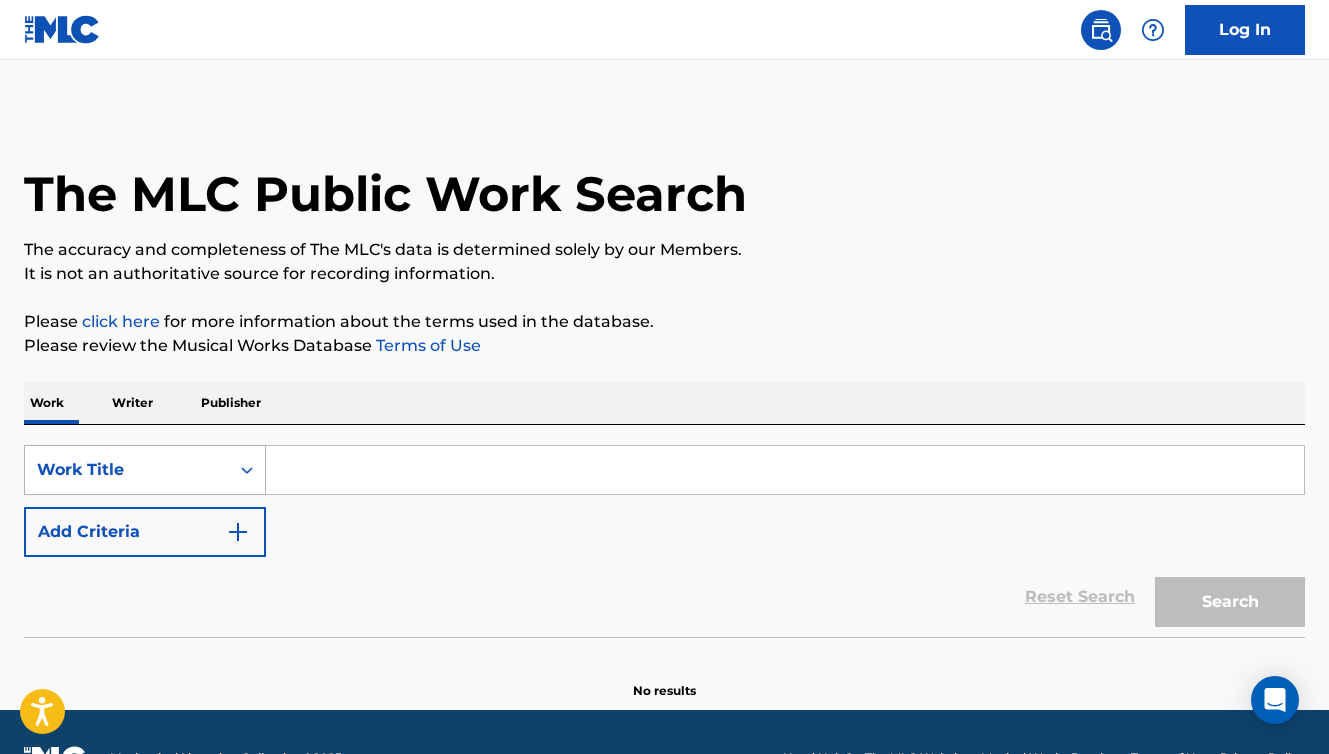 click on "Work Title" at bounding box center [145, 470] 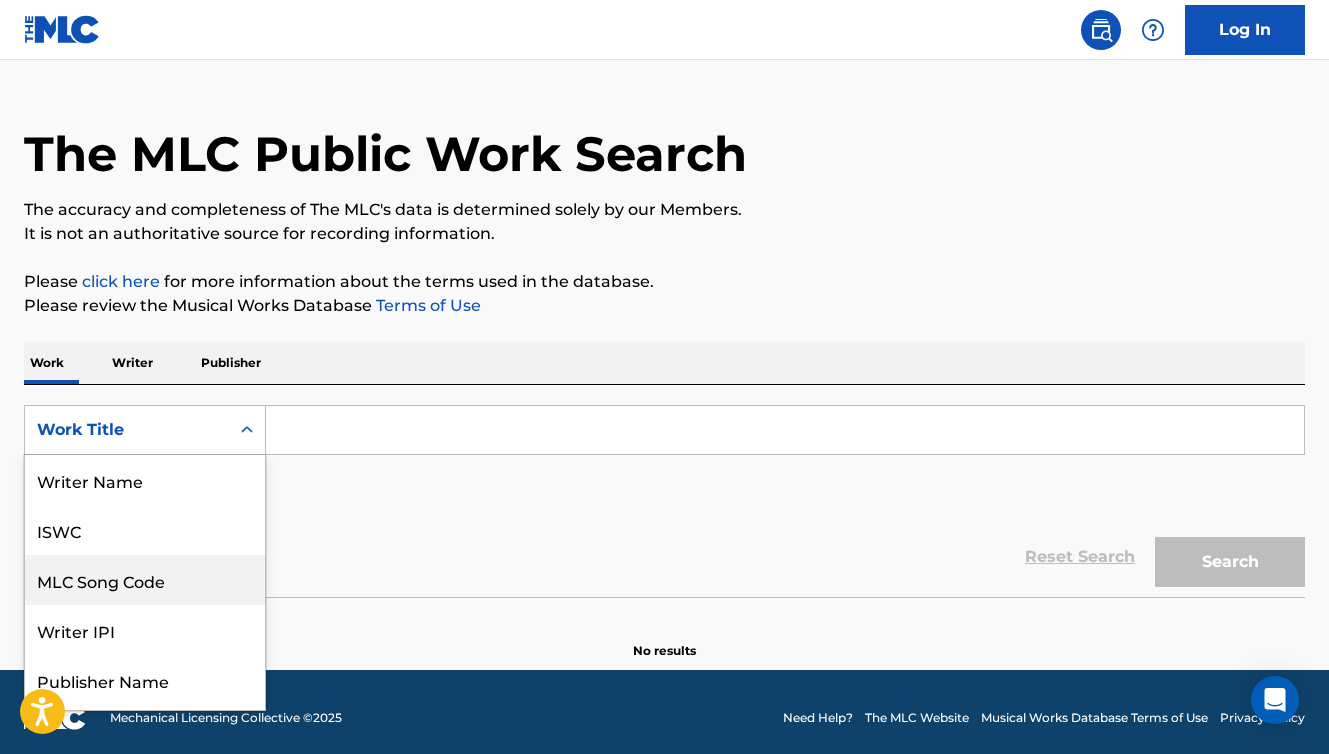 scroll, scrollTop: 46, scrollLeft: 0, axis: vertical 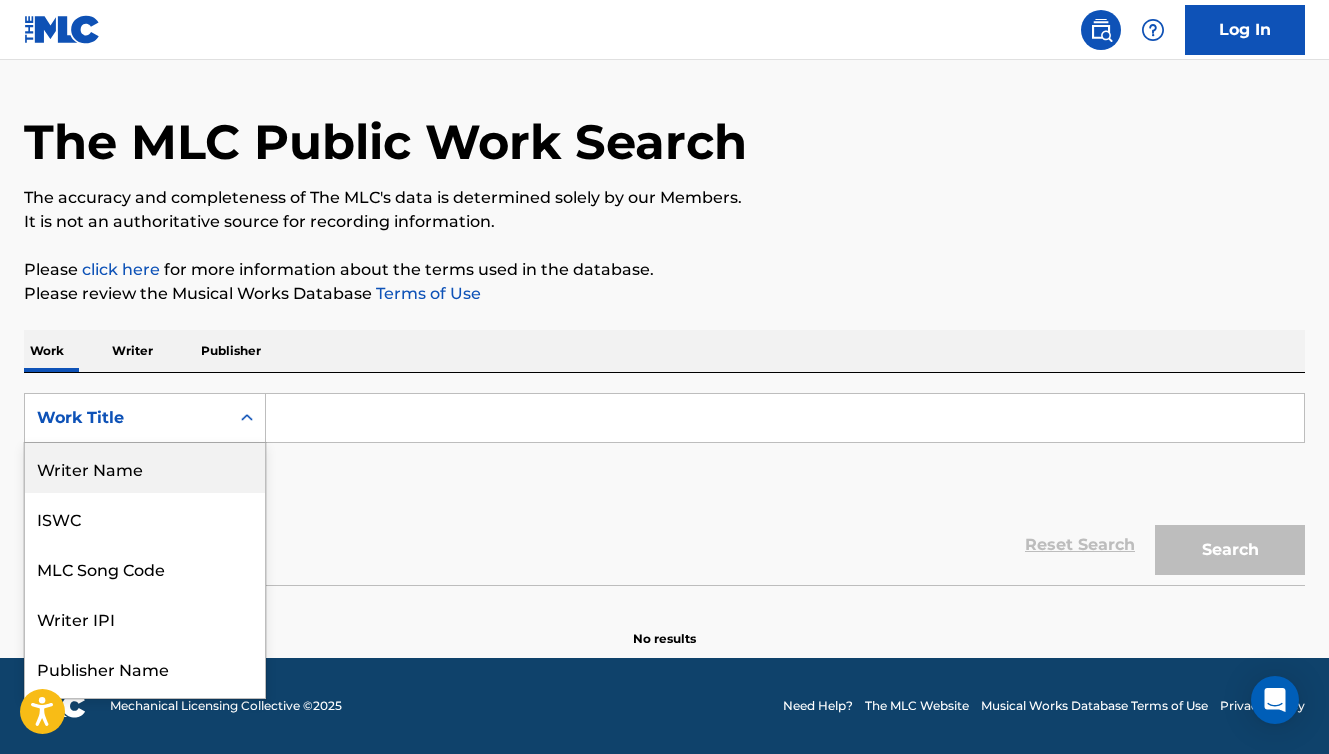 click on "Writer Name" at bounding box center (145, 468) 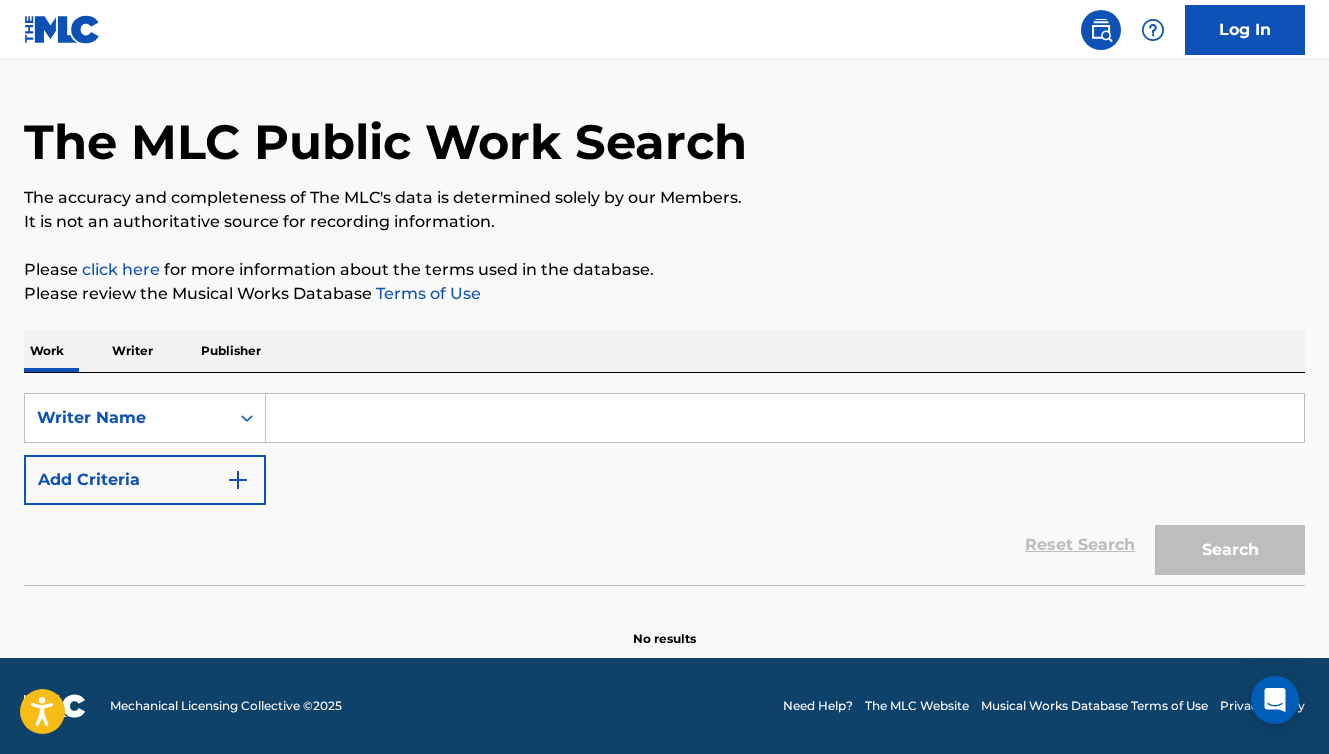 click at bounding box center [785, 418] 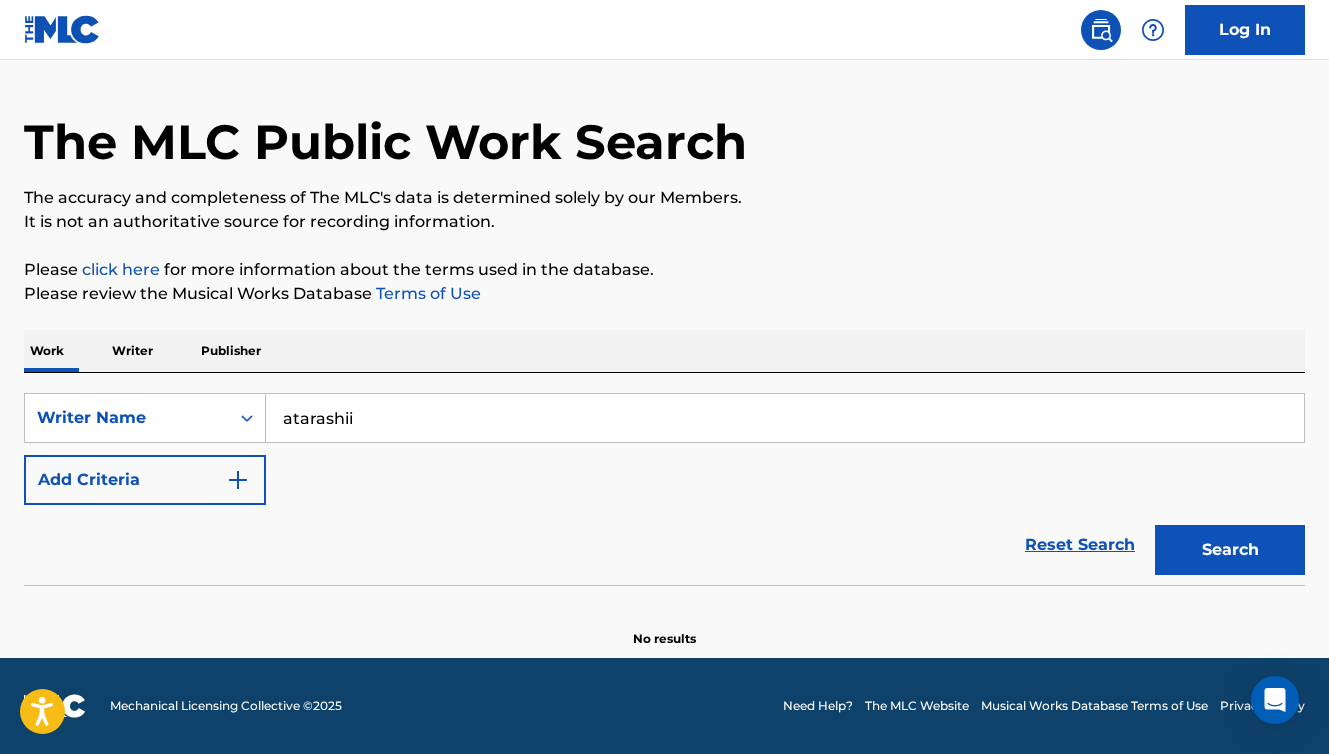 type on "atarashii" 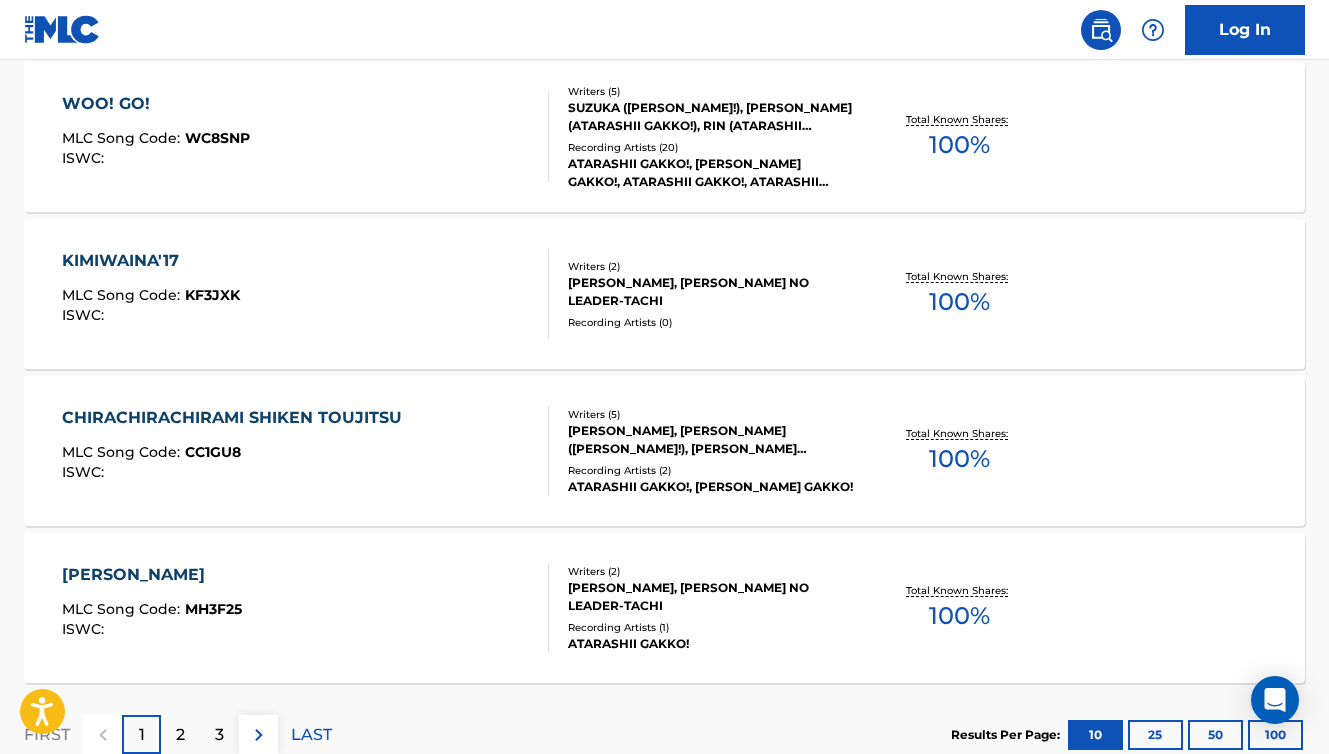 scroll, scrollTop: 1703, scrollLeft: 0, axis: vertical 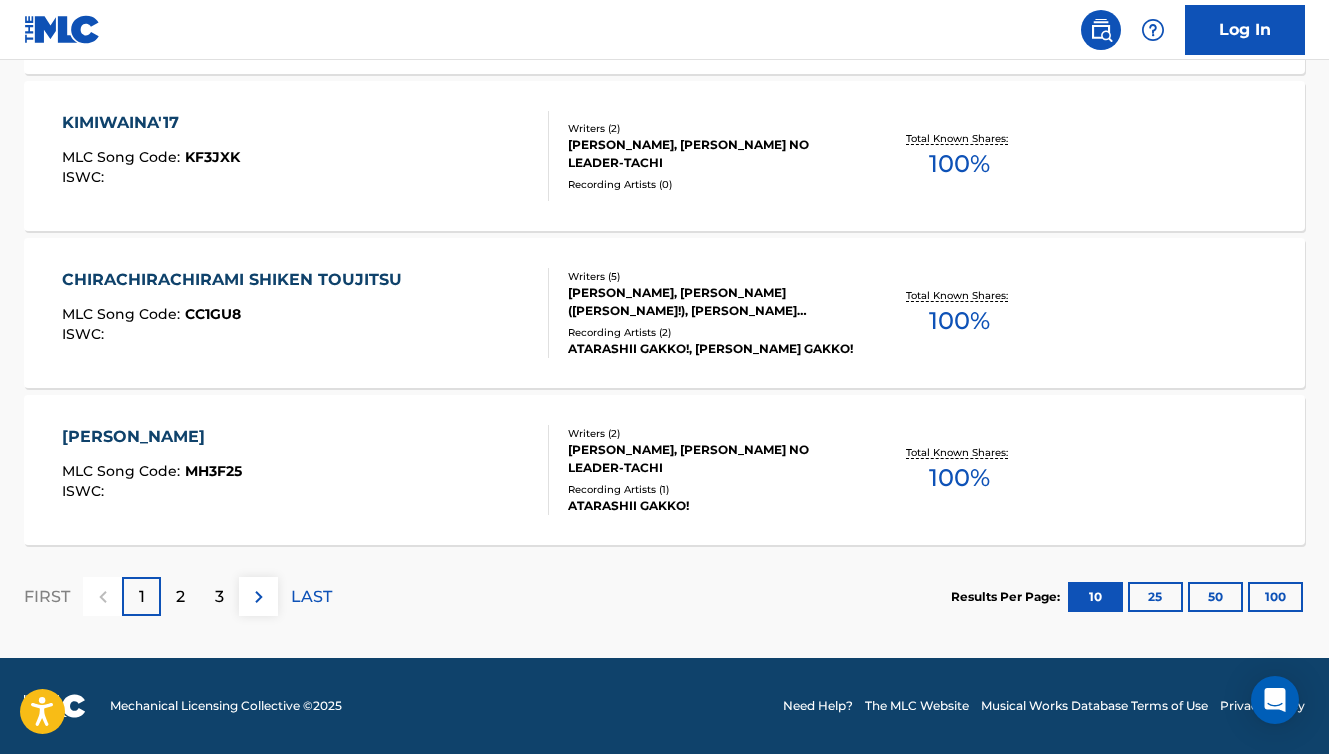 click on "100" at bounding box center (1275, 597) 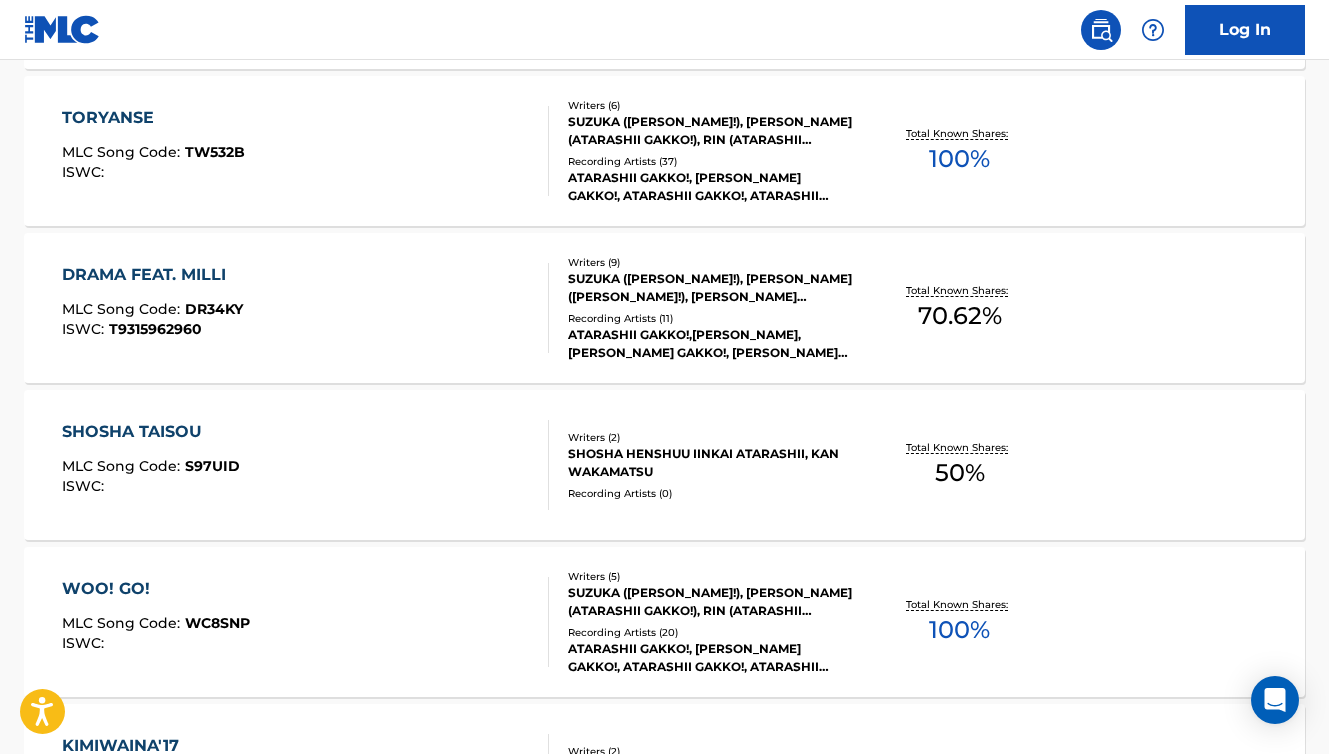 scroll, scrollTop: 1144, scrollLeft: 0, axis: vertical 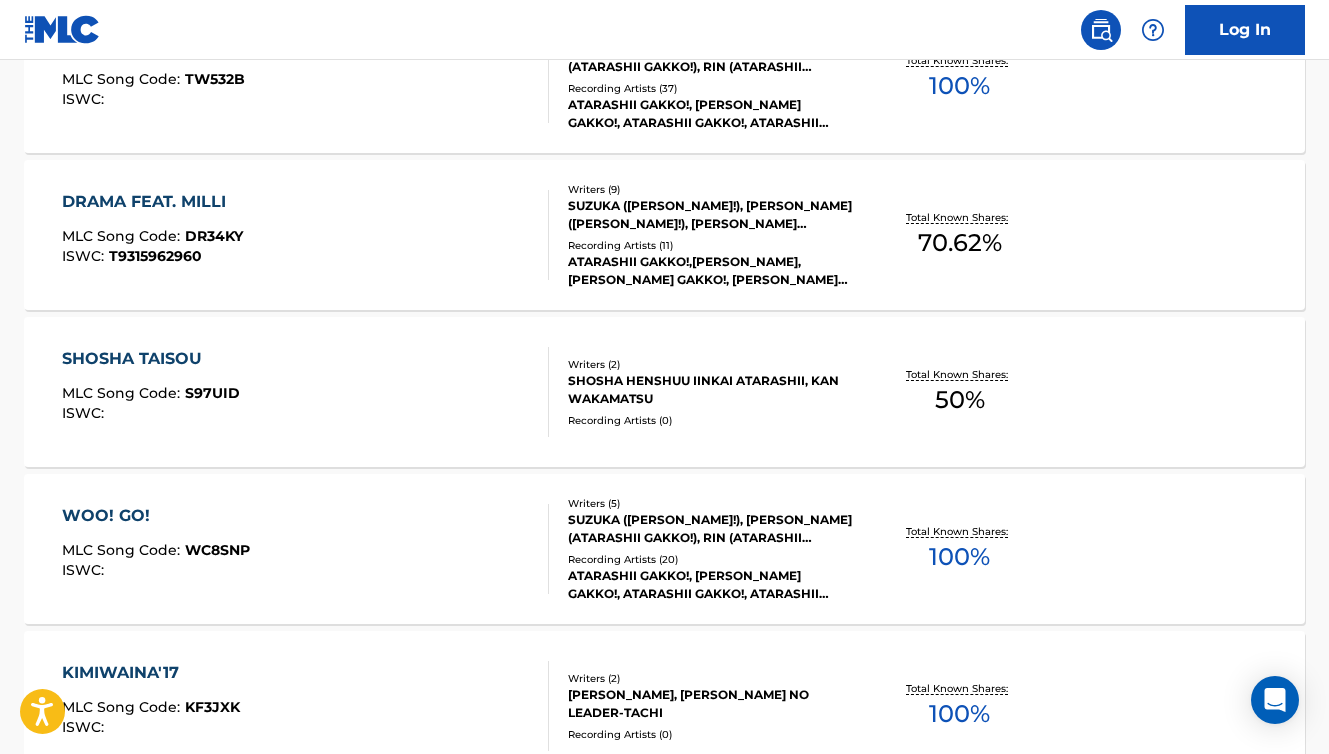 click on "WOO! GO!" at bounding box center [156, 516] 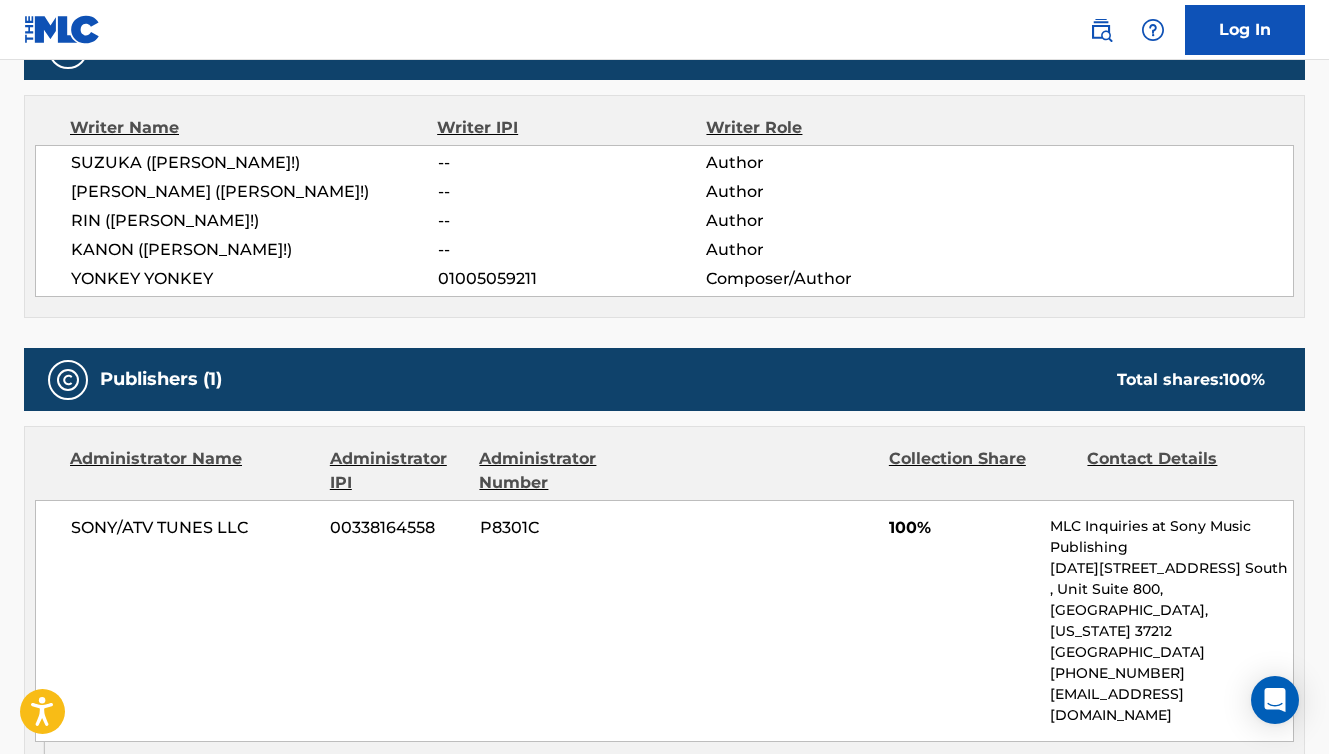 scroll, scrollTop: 683, scrollLeft: 0, axis: vertical 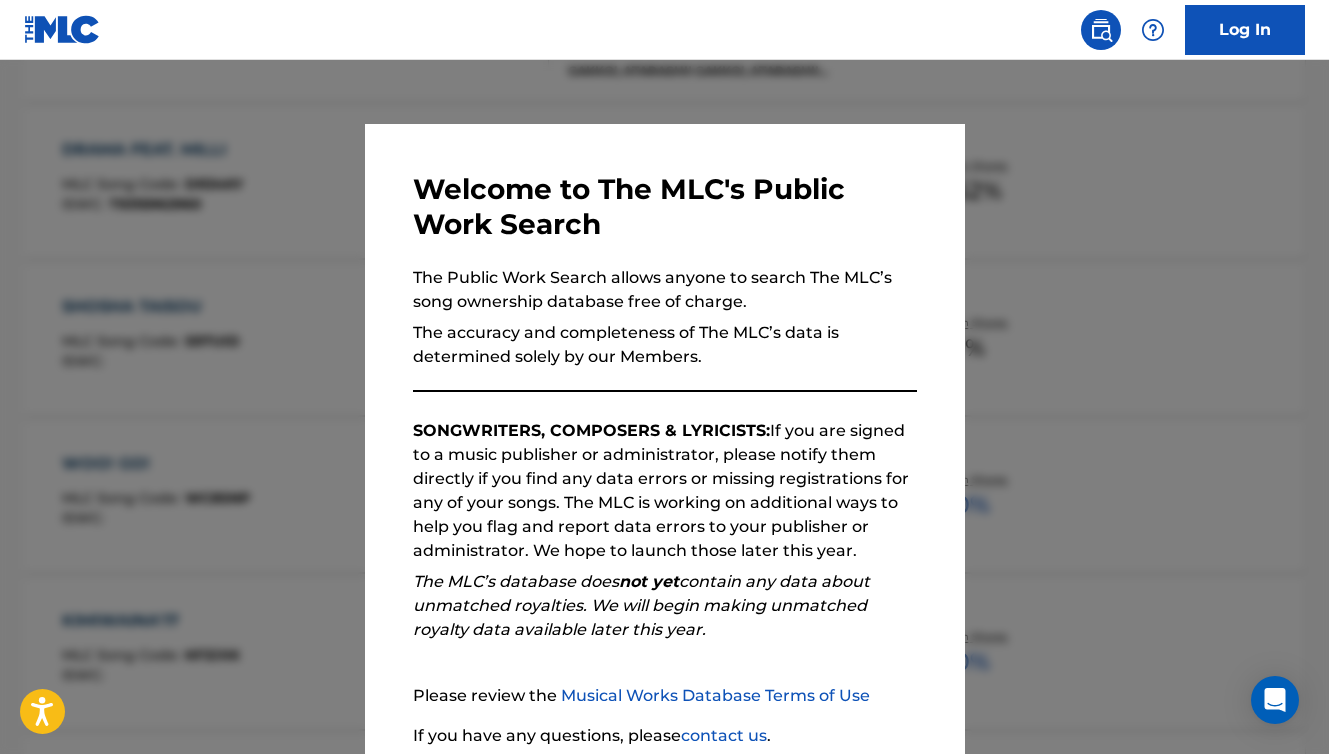 click at bounding box center [664, 437] 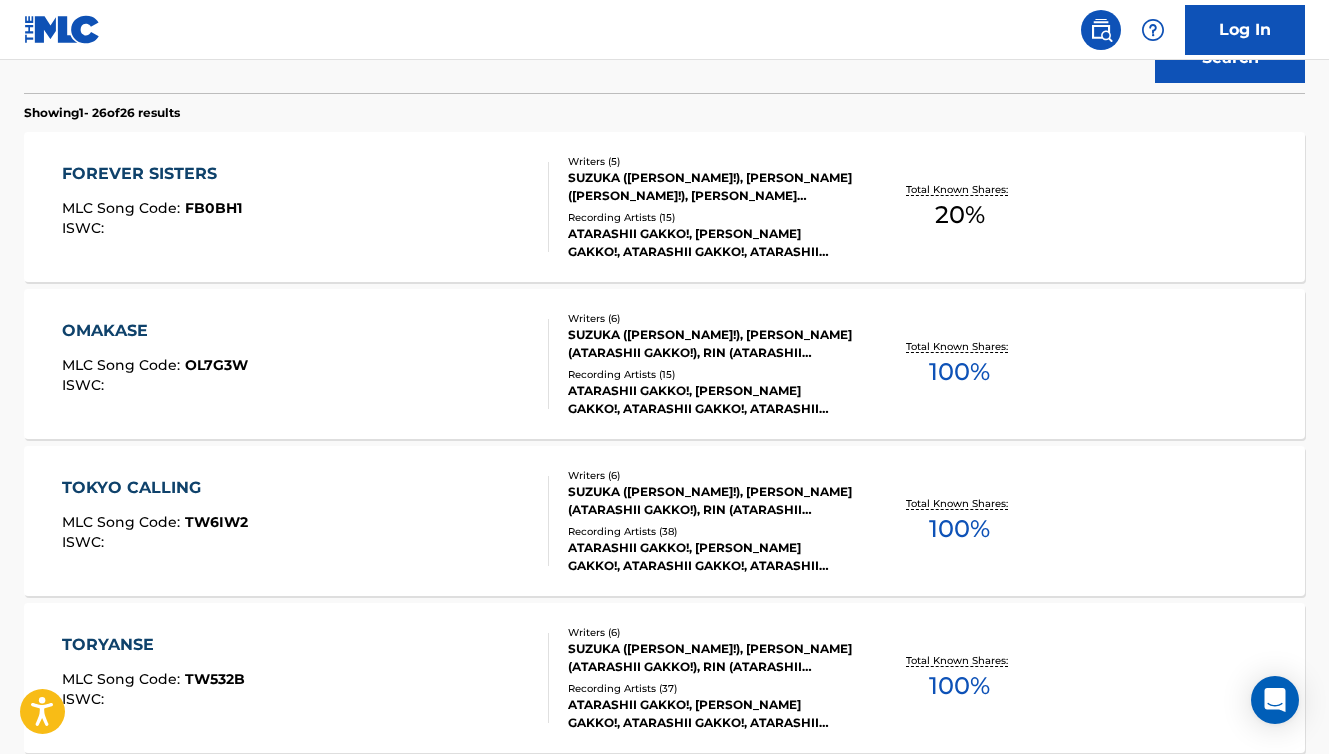 scroll, scrollTop: 0, scrollLeft: 0, axis: both 